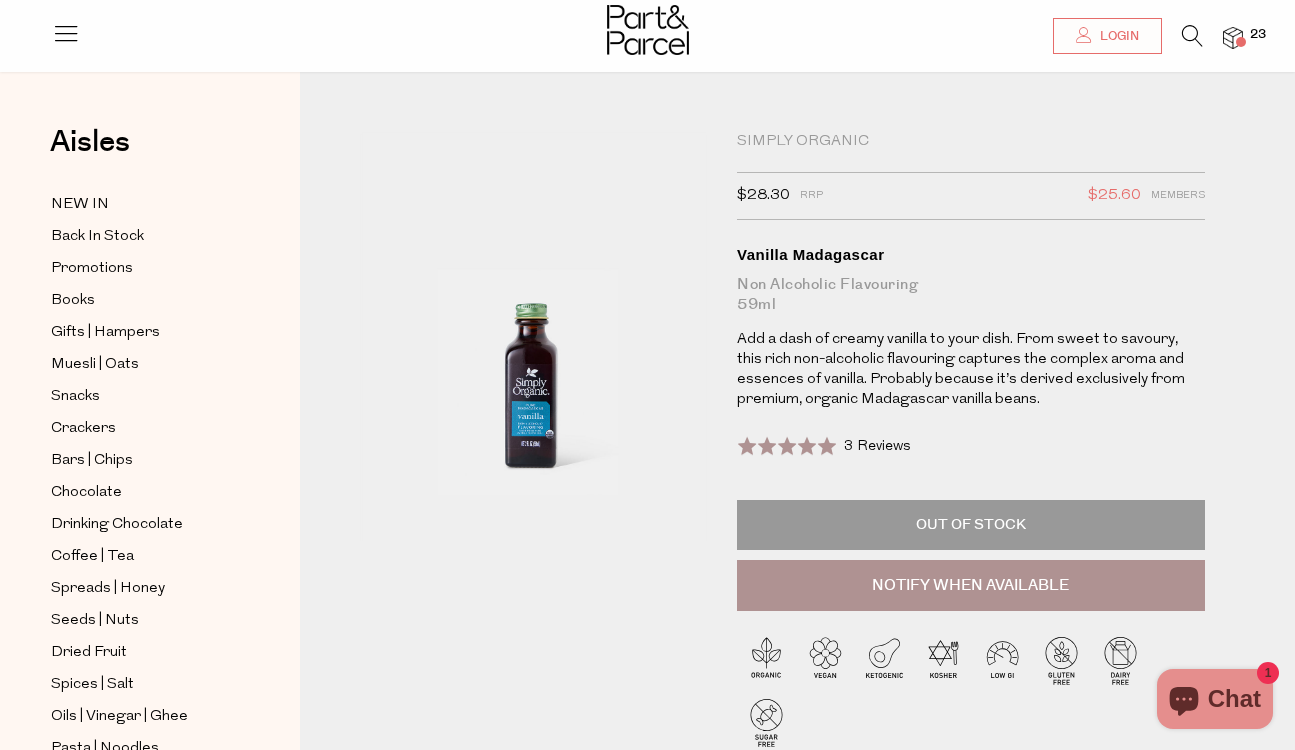 scroll, scrollTop: 139, scrollLeft: 0, axis: vertical 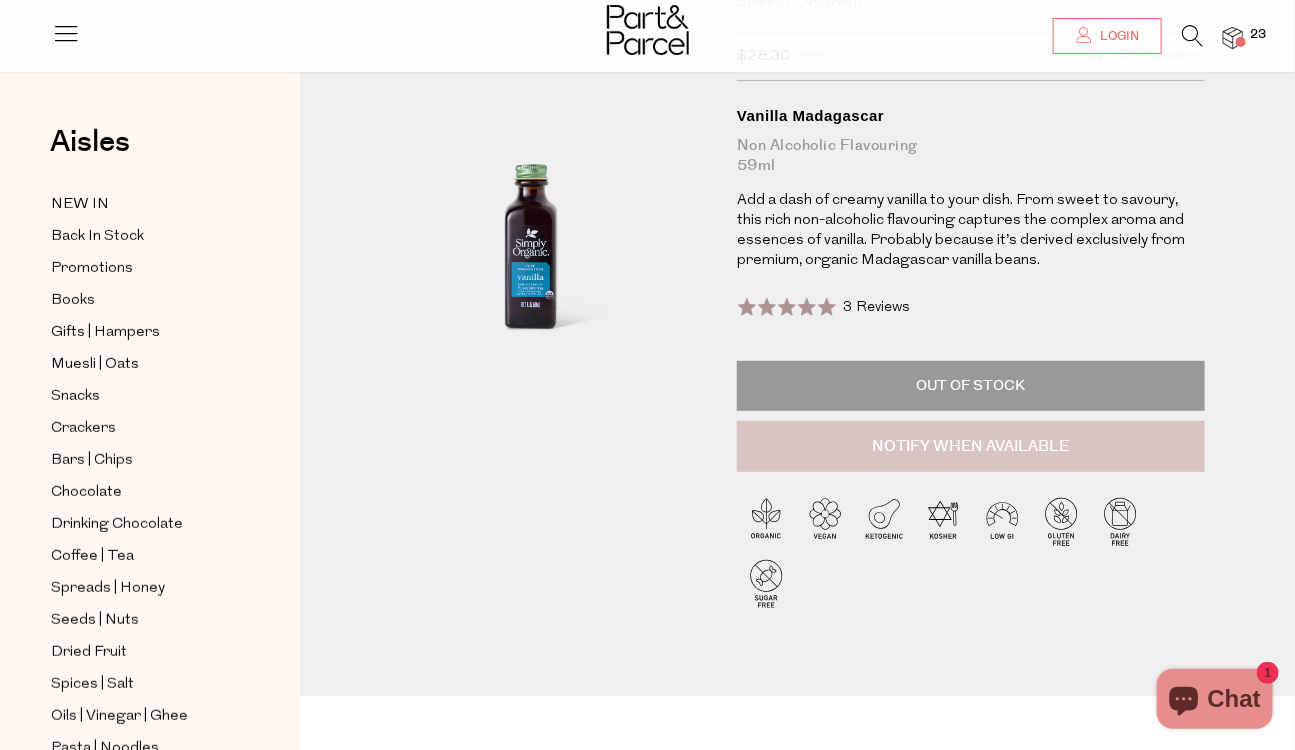 click on "Notify When Available" at bounding box center (971, 447) 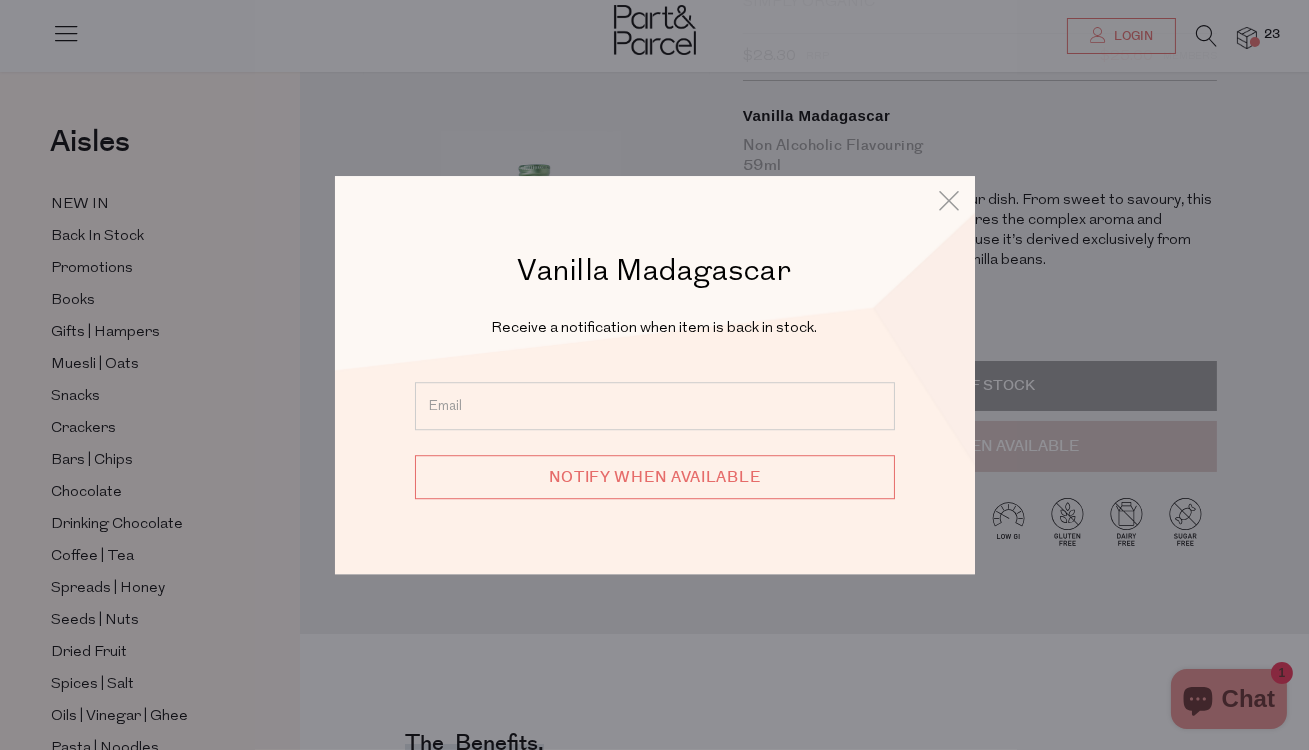 click on "Vanilla Madagascar
Receive a notification when item is back in stock.
Notify when available" at bounding box center [655, 375] 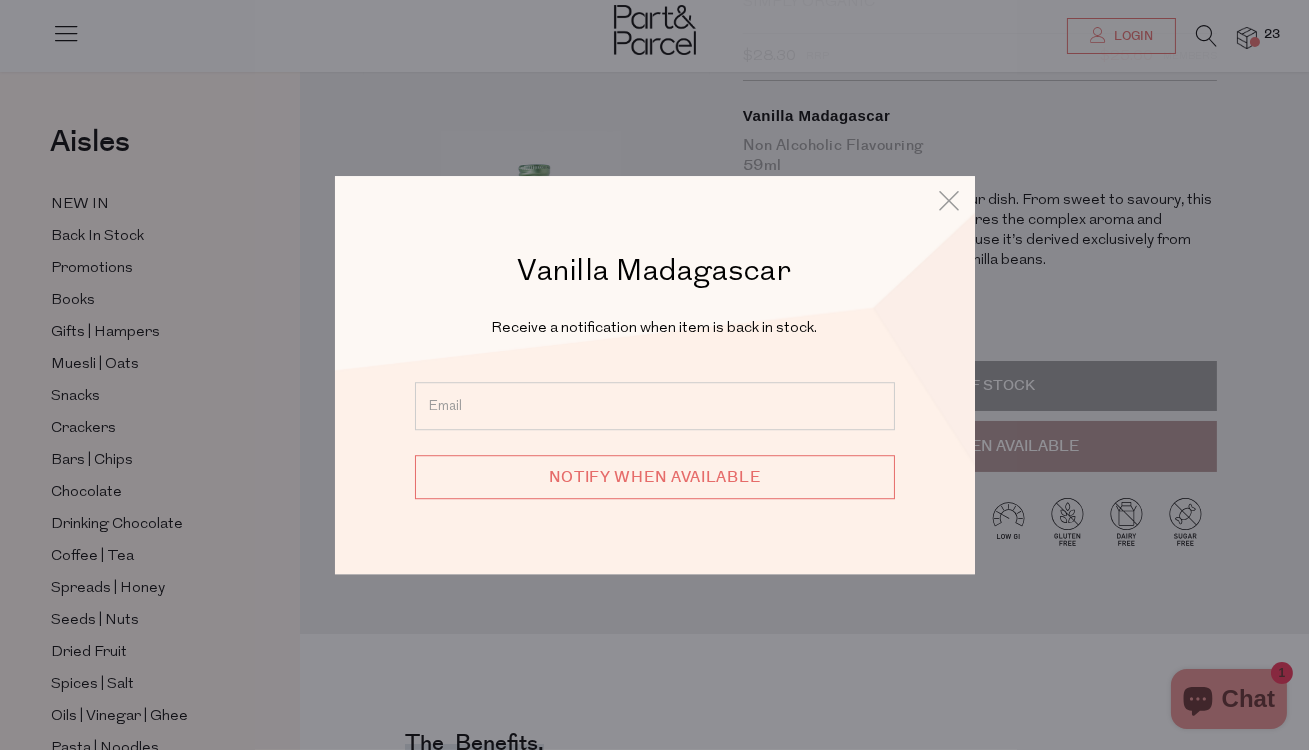click at bounding box center [655, 406] 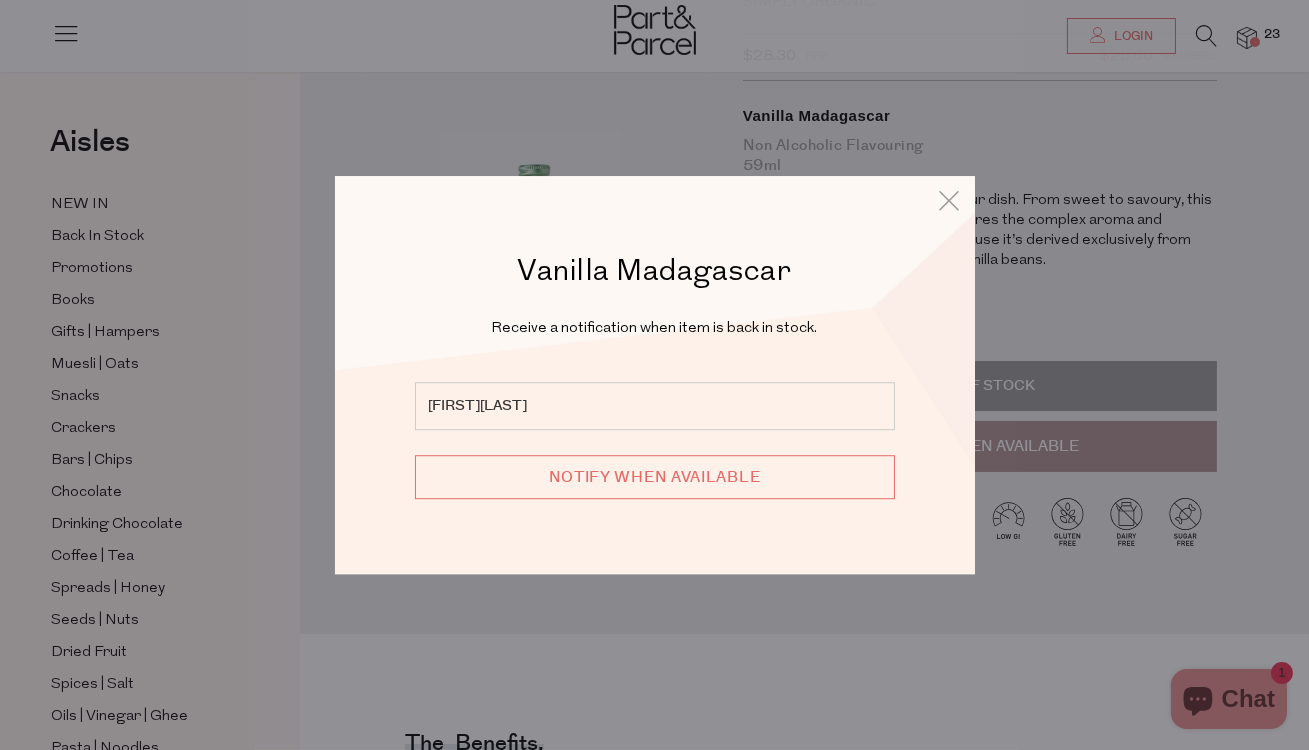 type on "amytodd12@gmail.com" 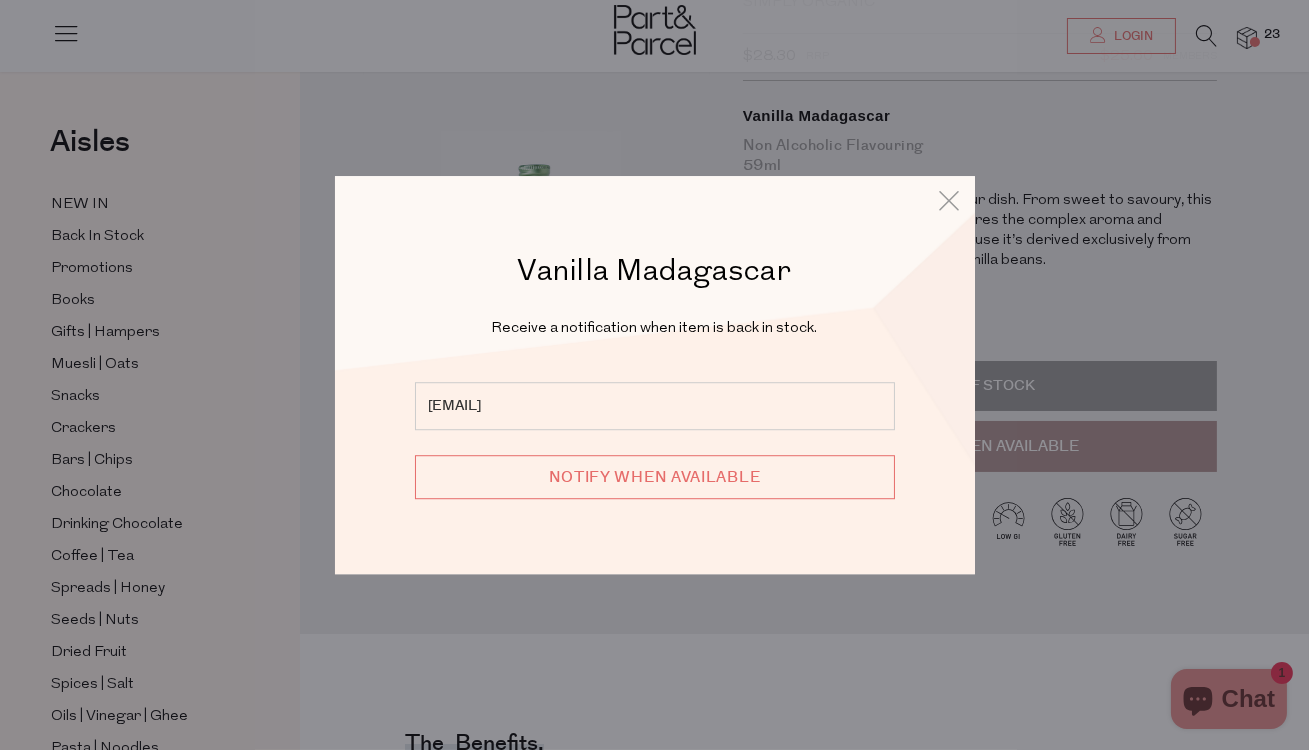 click on "Notify when available" at bounding box center [655, 477] 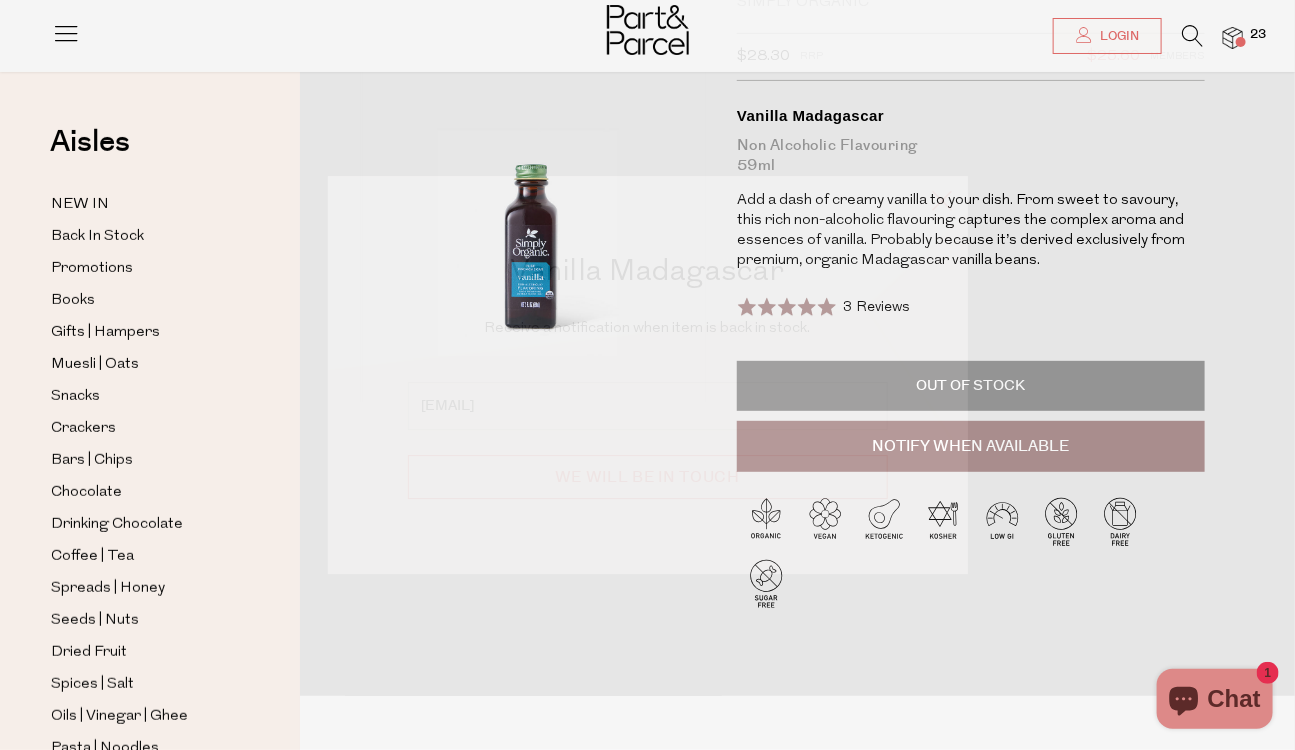 click at bounding box center [943, 200] 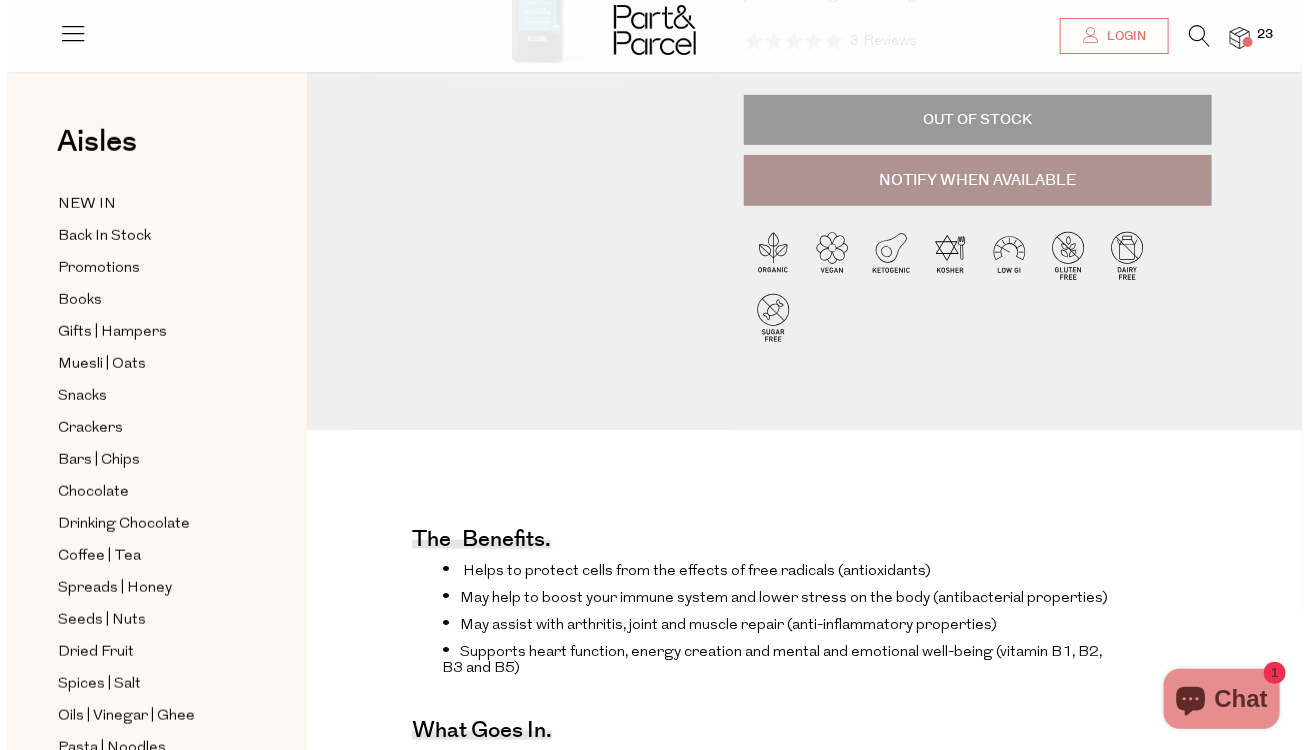 scroll, scrollTop: 0, scrollLeft: 0, axis: both 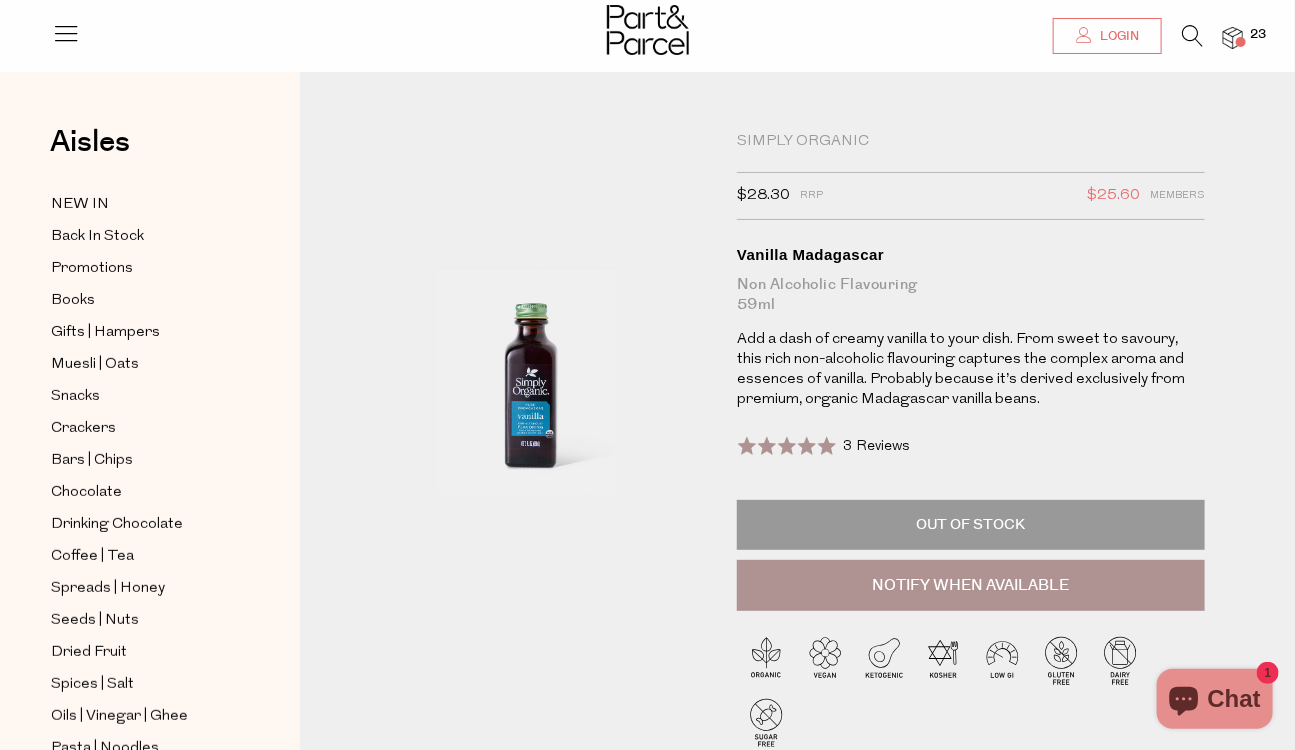 click on "Login" at bounding box center [1117, 36] 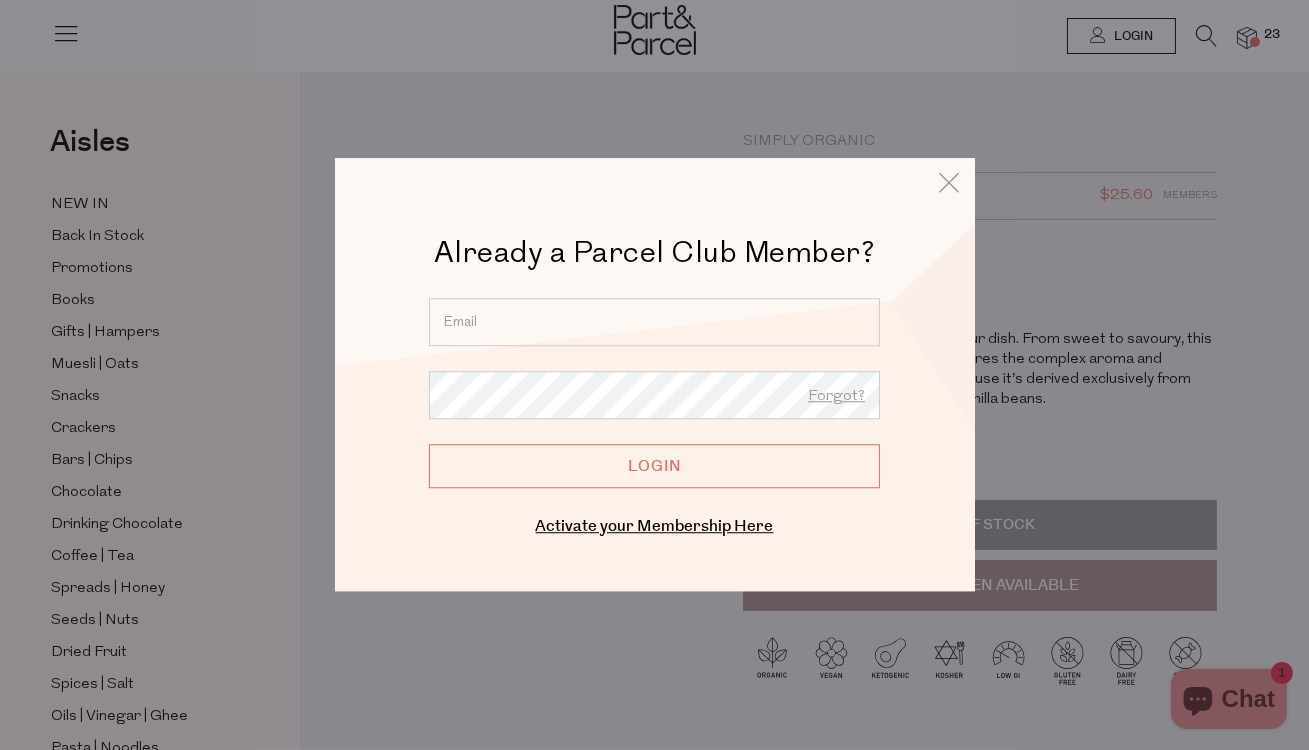 click at bounding box center (654, 322) 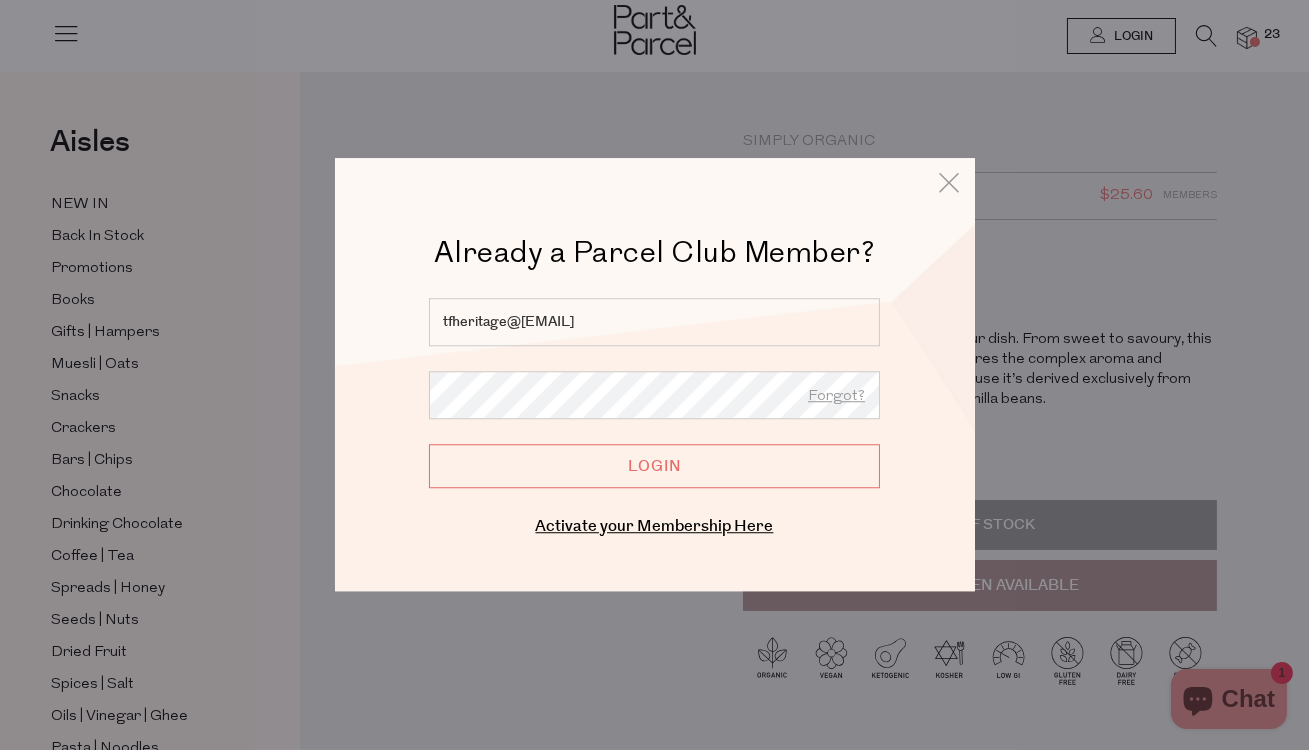 type on "tfheritage@gmail.com" 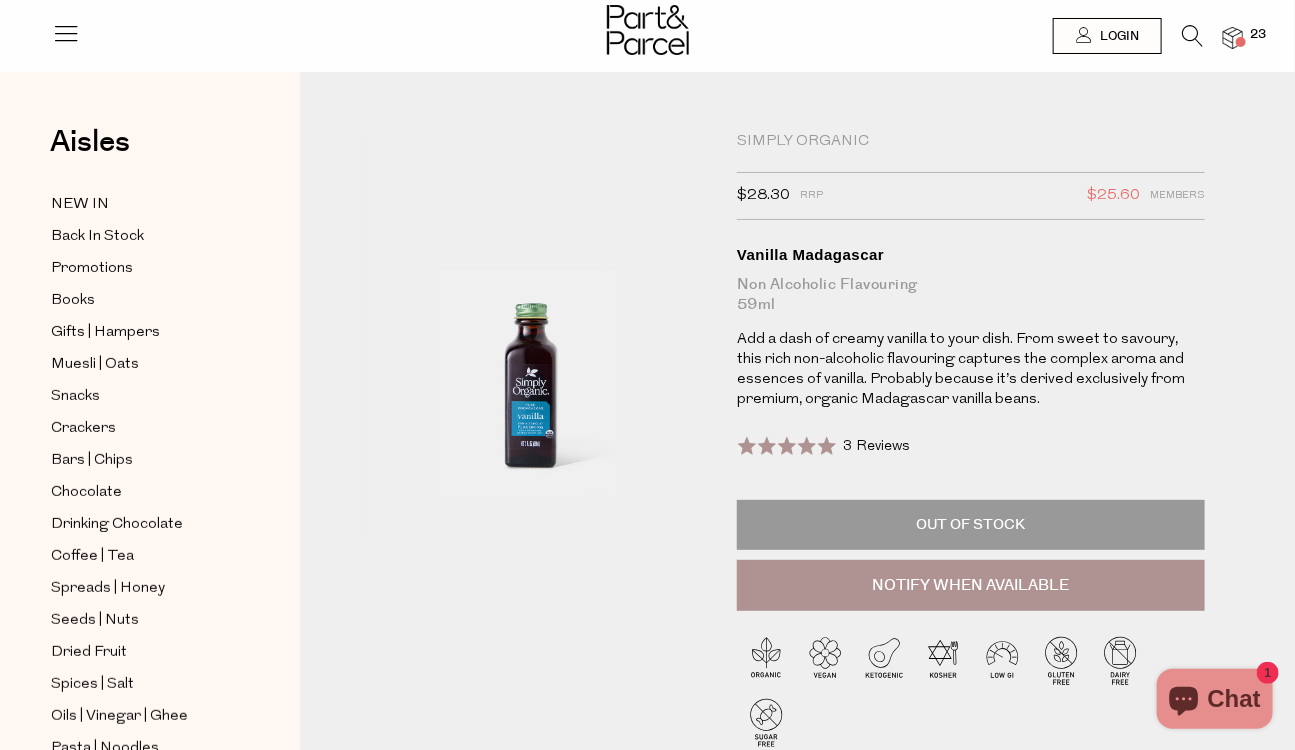 click at bounding box center (1233, 38) 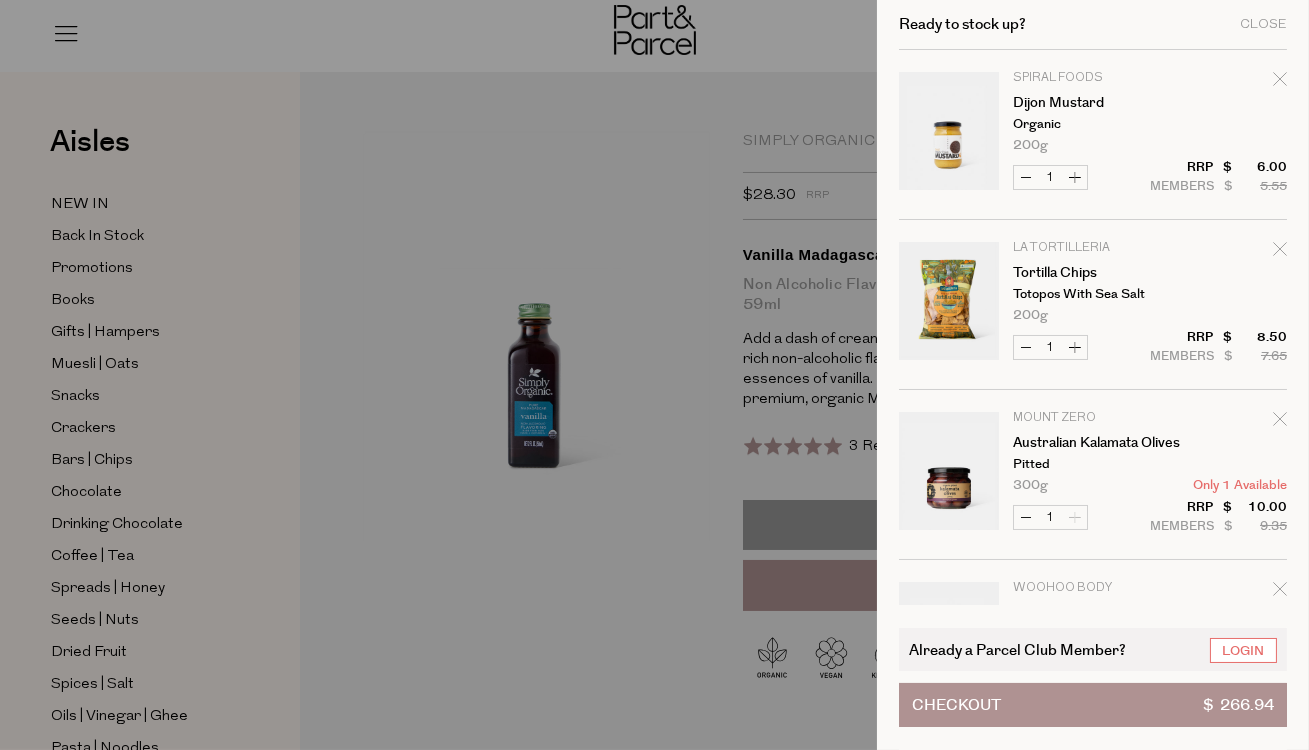 click on "Checkout $ 266.94" at bounding box center (1093, 705) 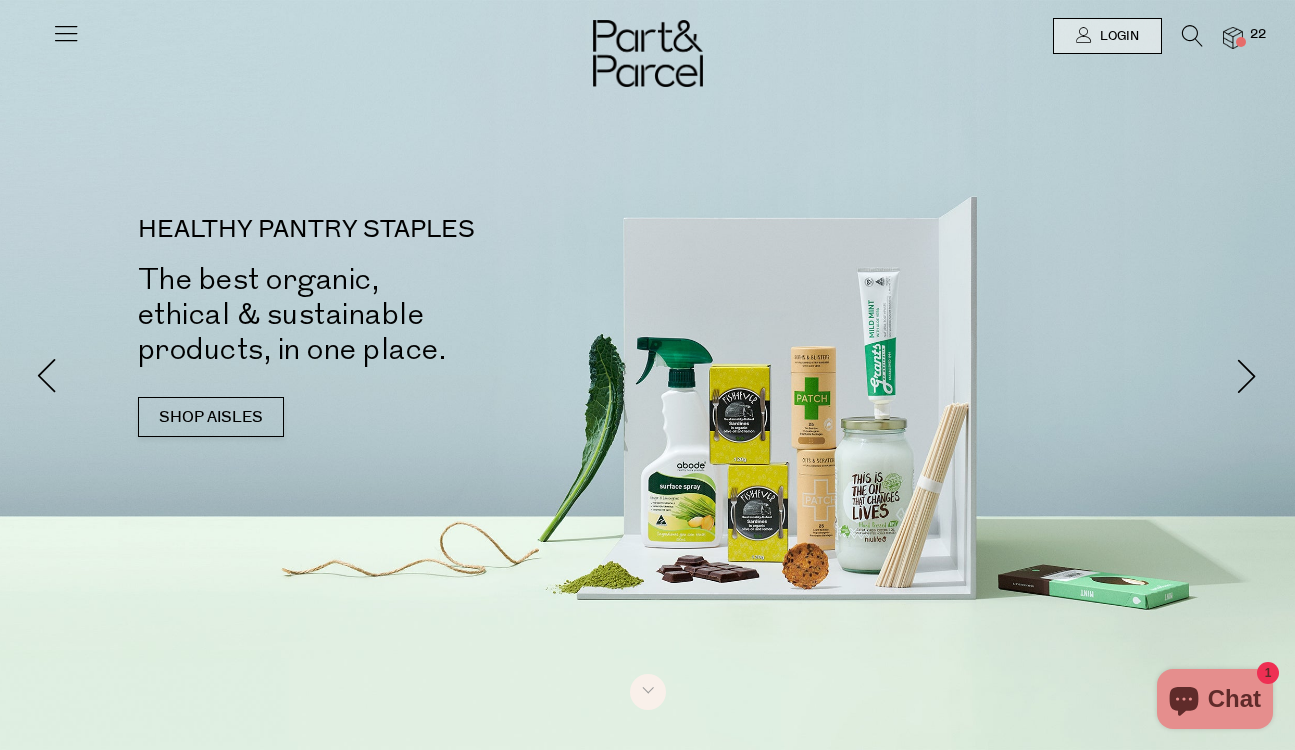 scroll, scrollTop: 0, scrollLeft: 0, axis: both 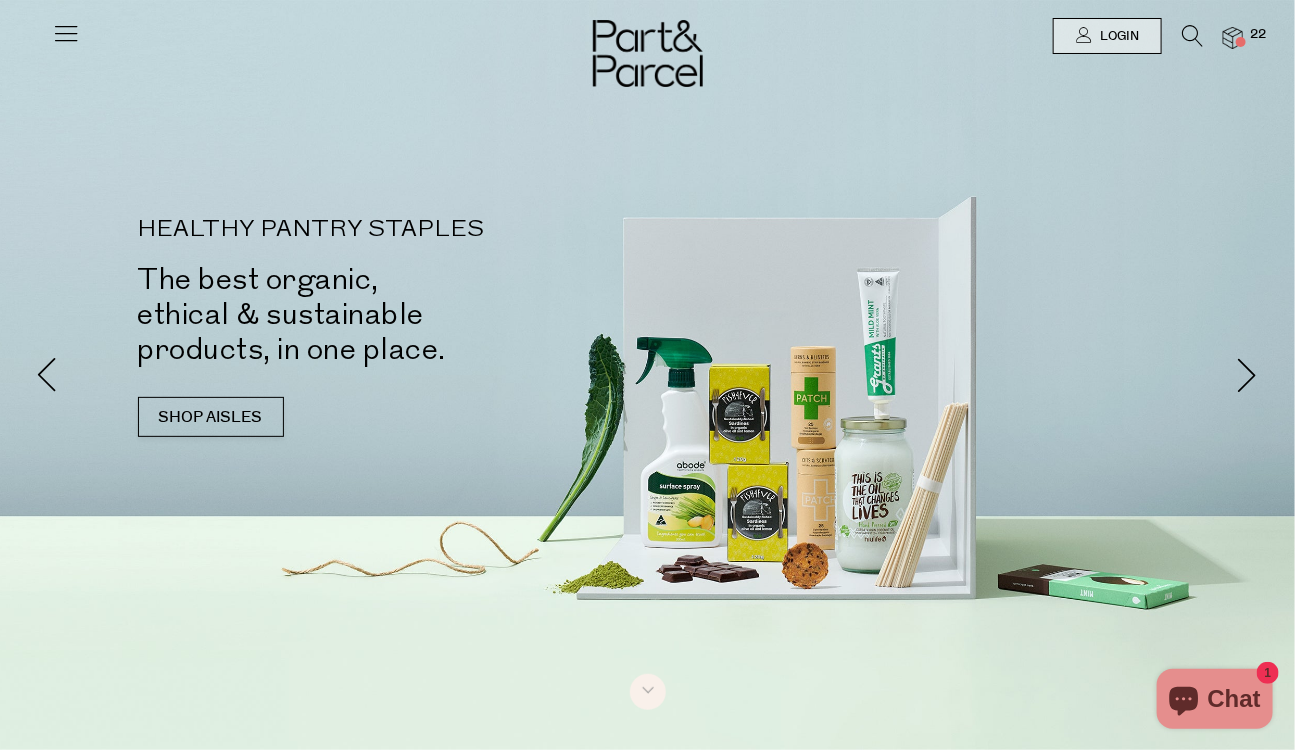 click at bounding box center [1233, 38] 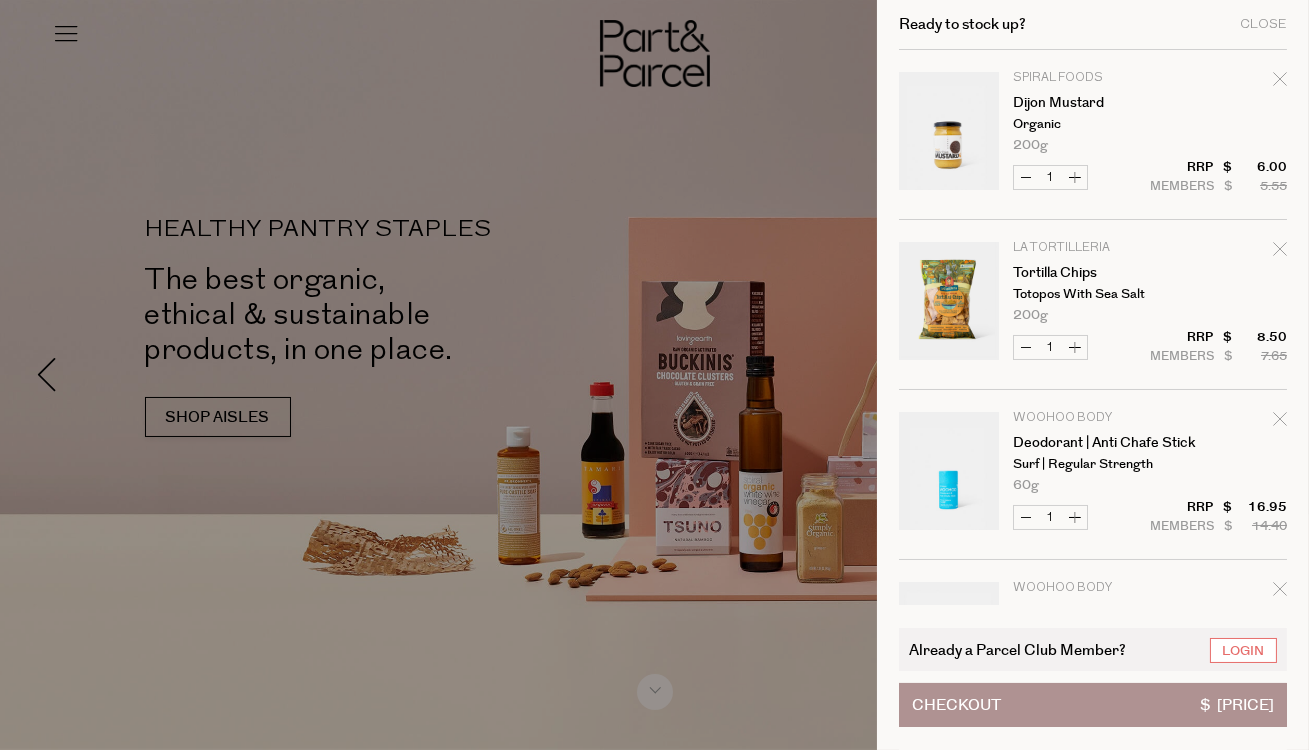 click on "Checkout" at bounding box center [956, 705] 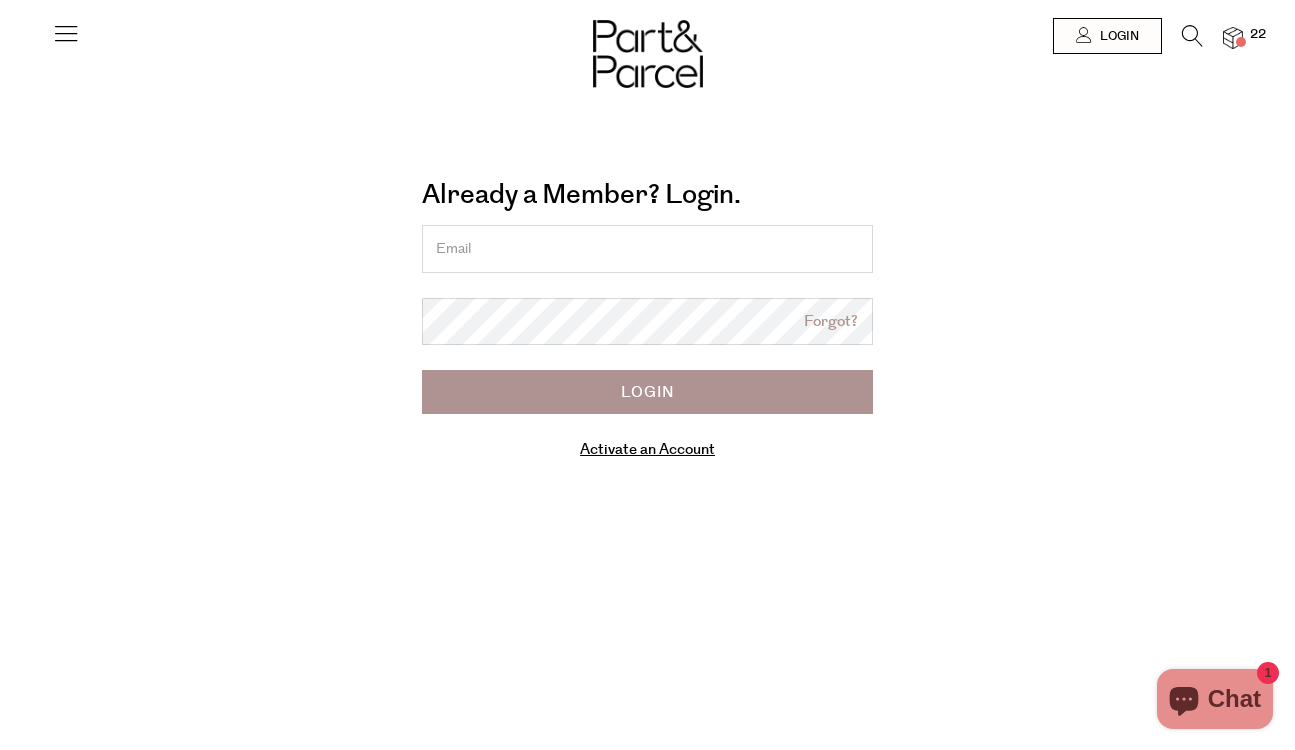 scroll, scrollTop: 0, scrollLeft: 0, axis: both 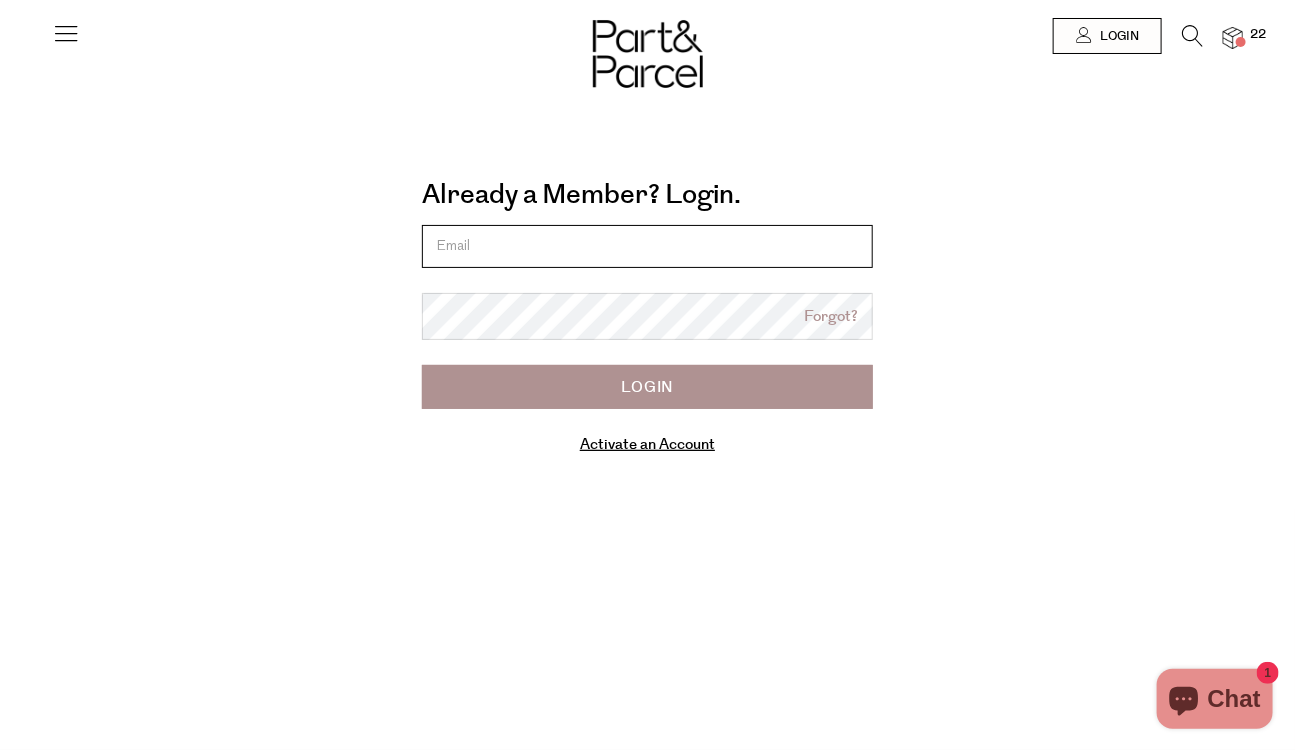 click at bounding box center [647, 246] 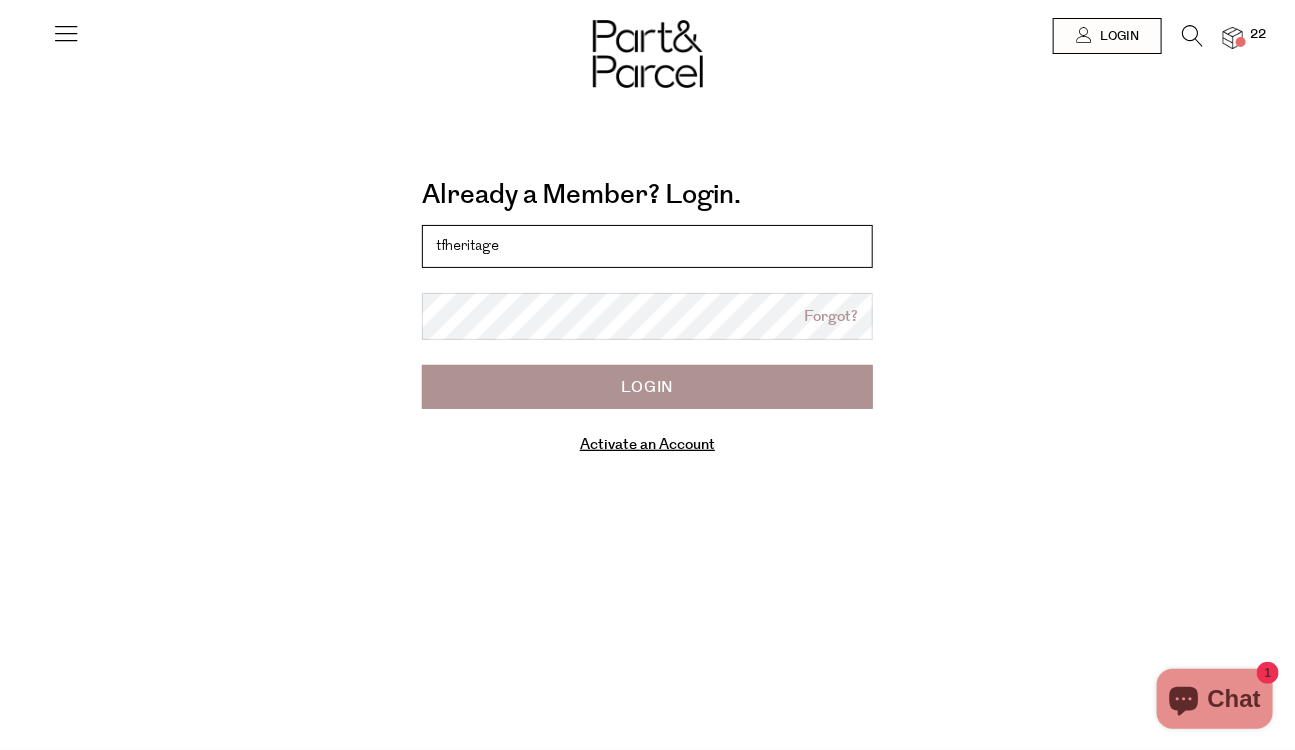 type on "[USERNAME]@example.com" 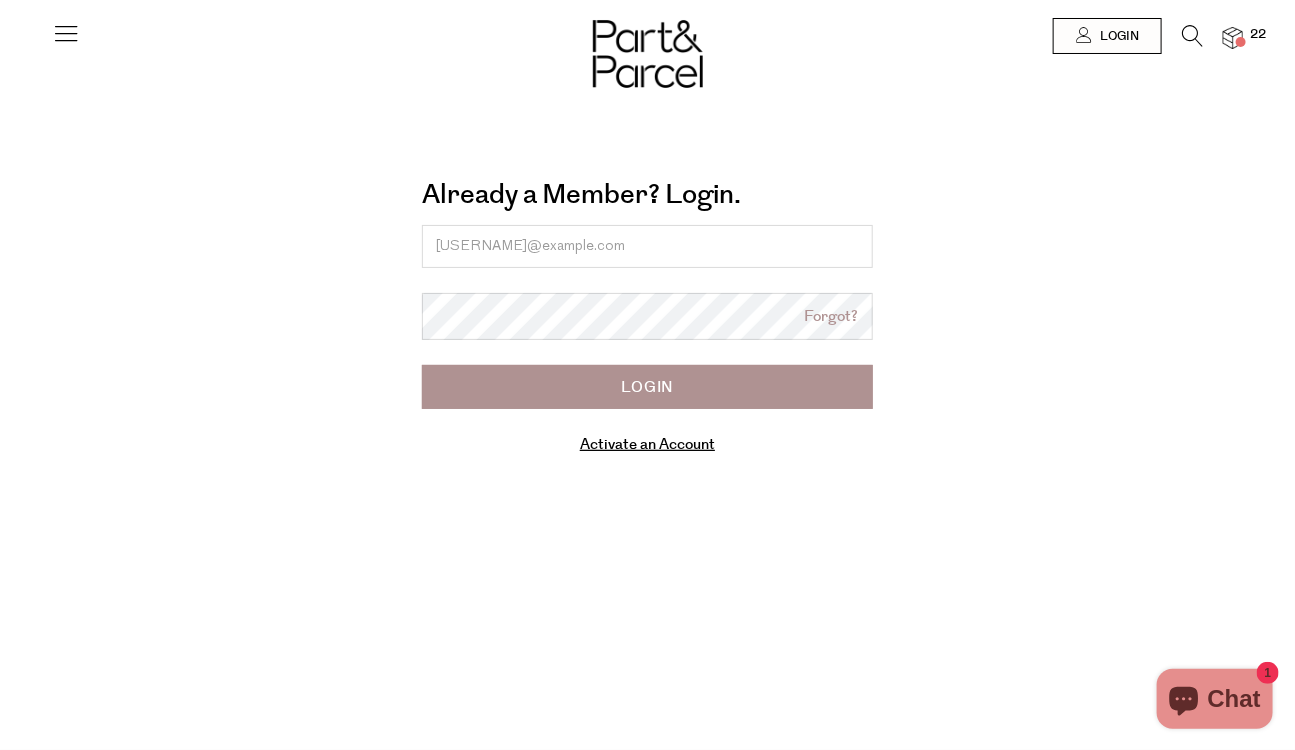 click on "Activate an Account" at bounding box center (647, 444) 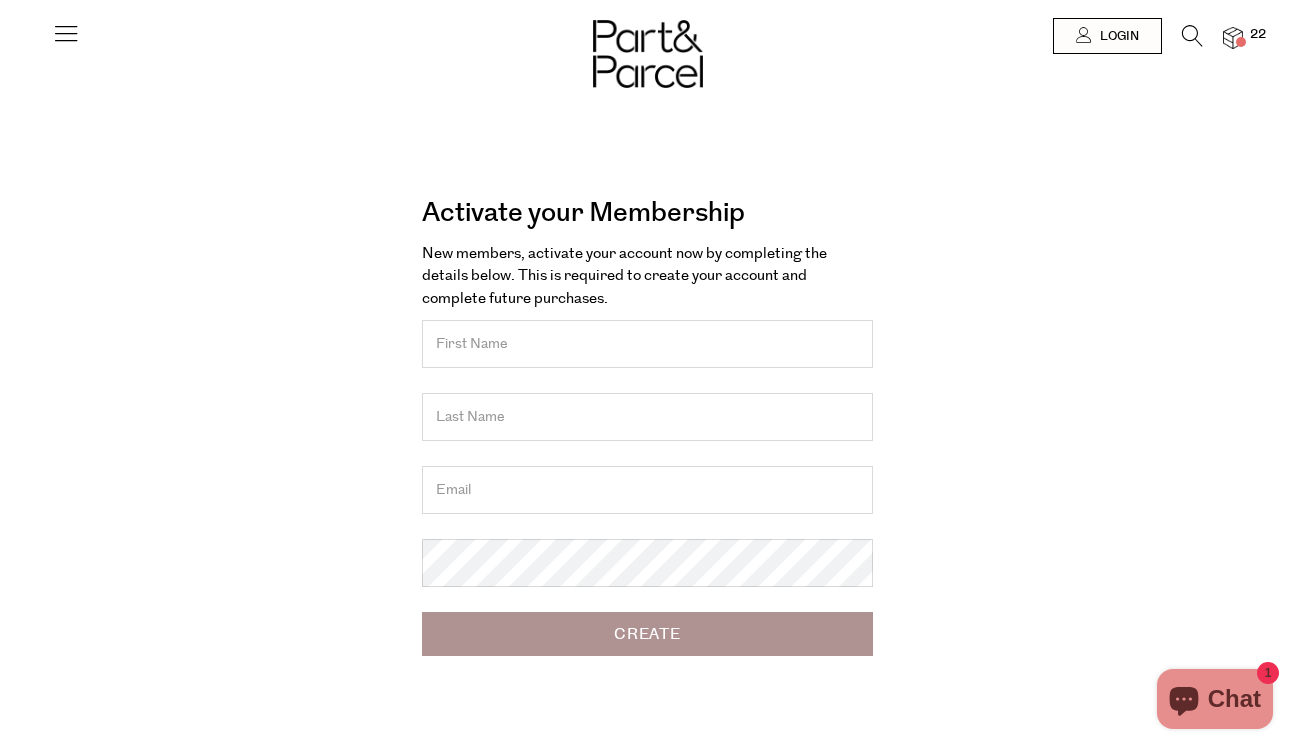 scroll, scrollTop: 0, scrollLeft: 0, axis: both 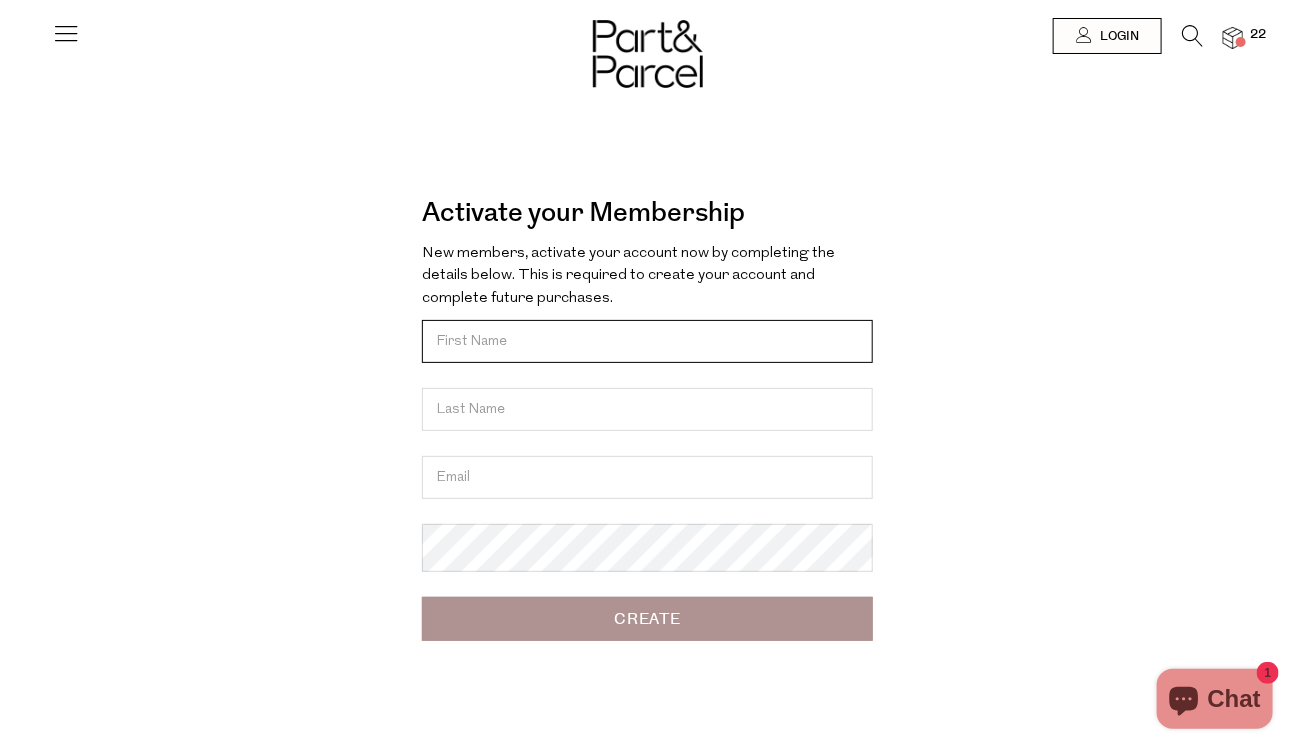 click at bounding box center [647, 341] 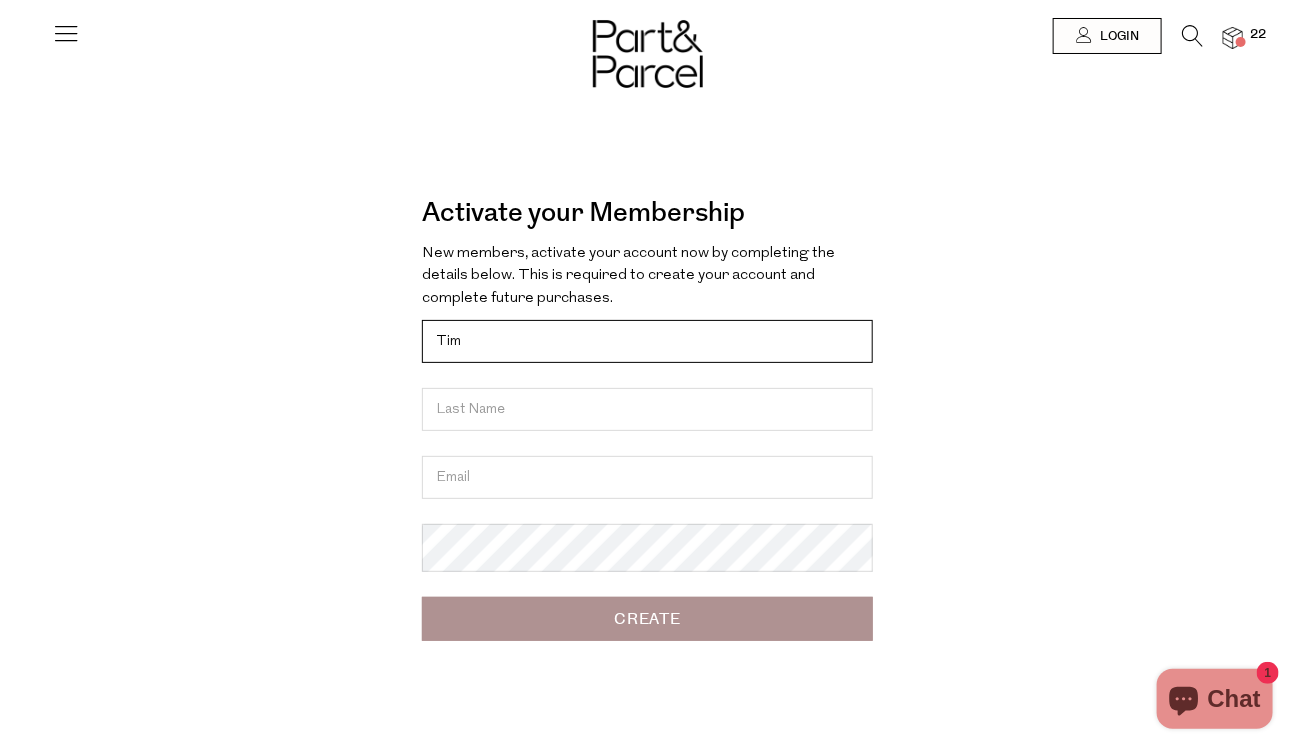 type on "Tim" 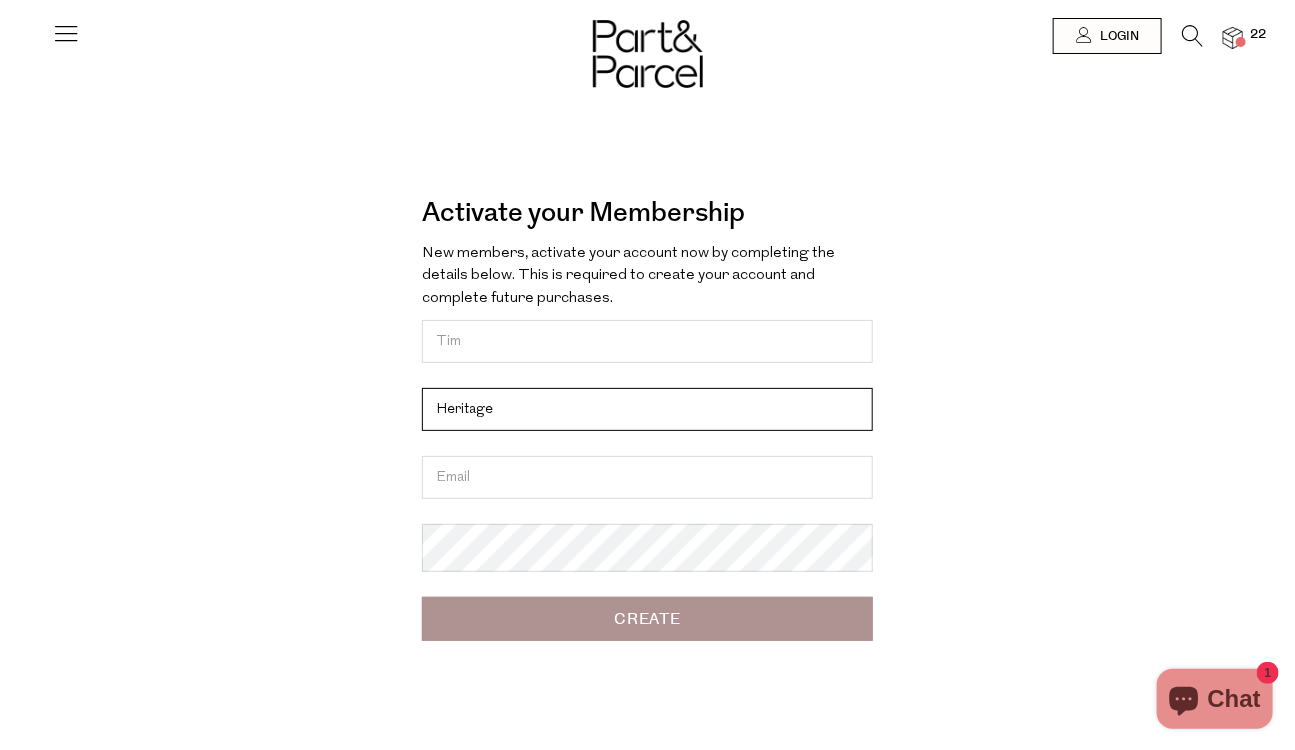 type on "Heritage" 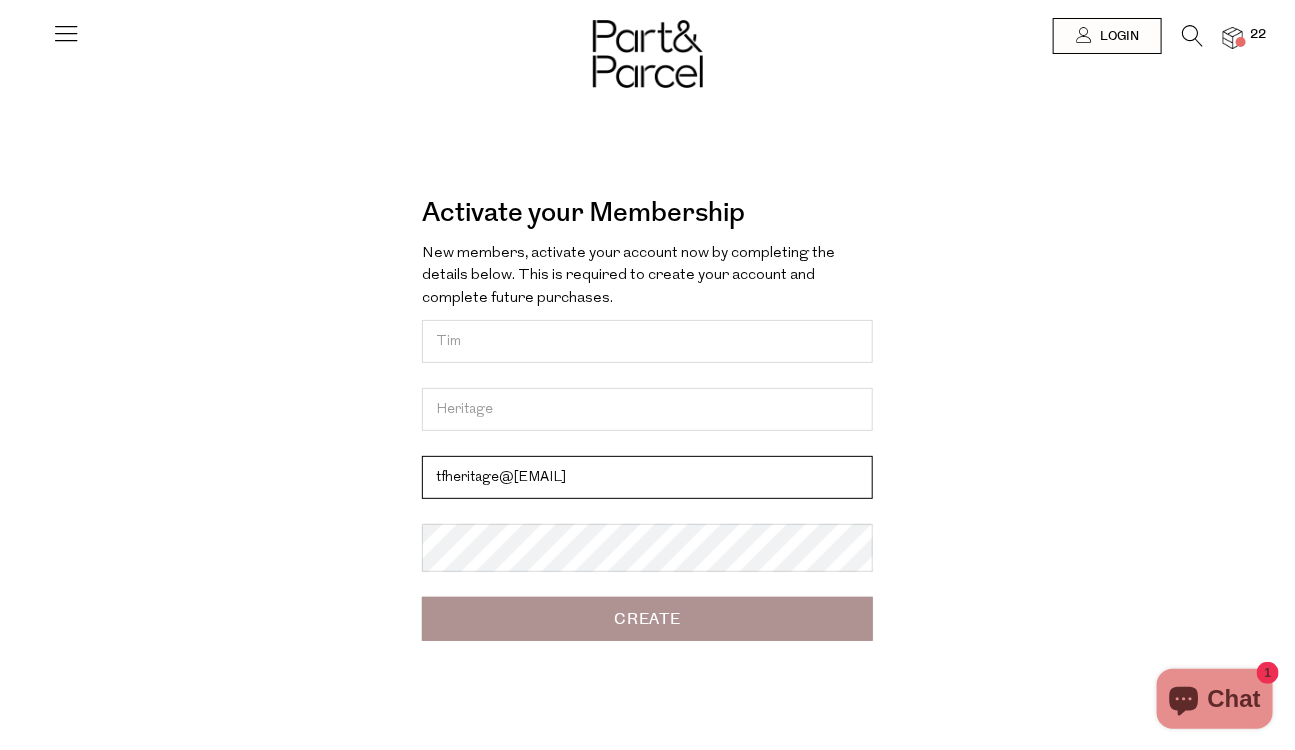 type on "tfheritage@gmail.com" 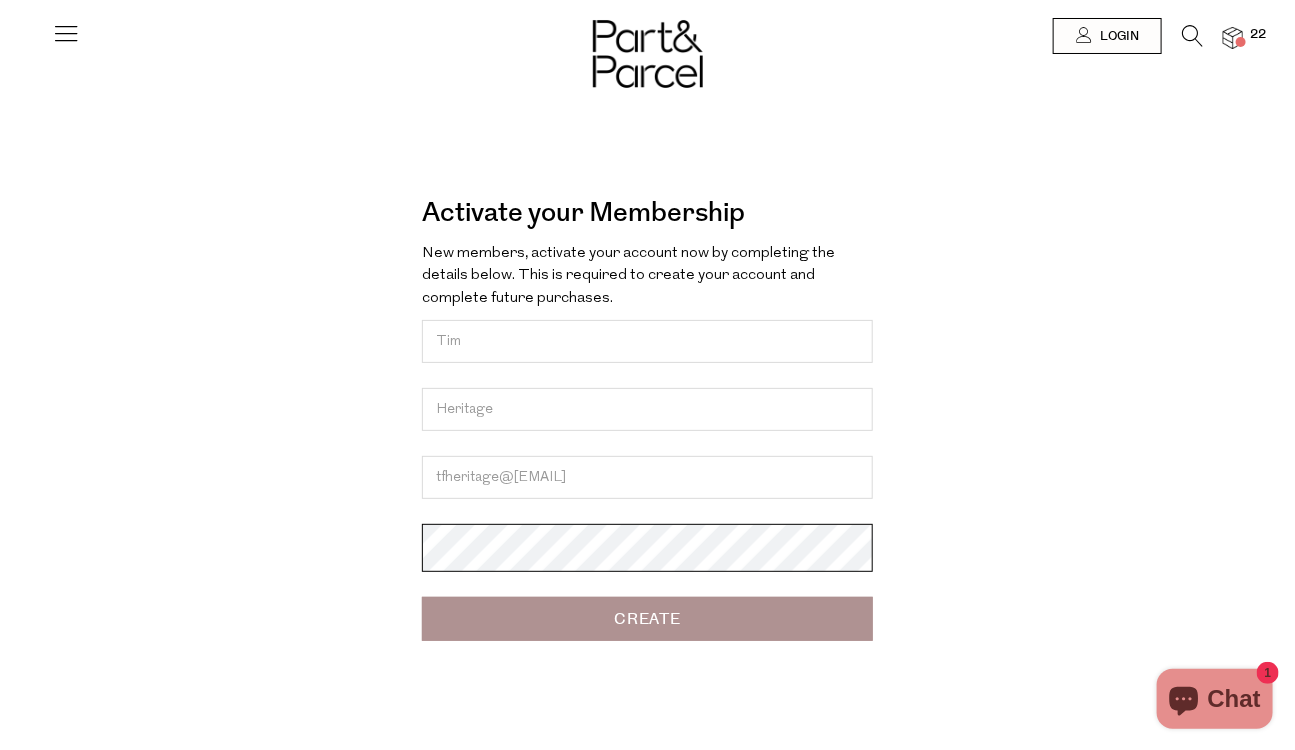 click on "Create" at bounding box center (647, 619) 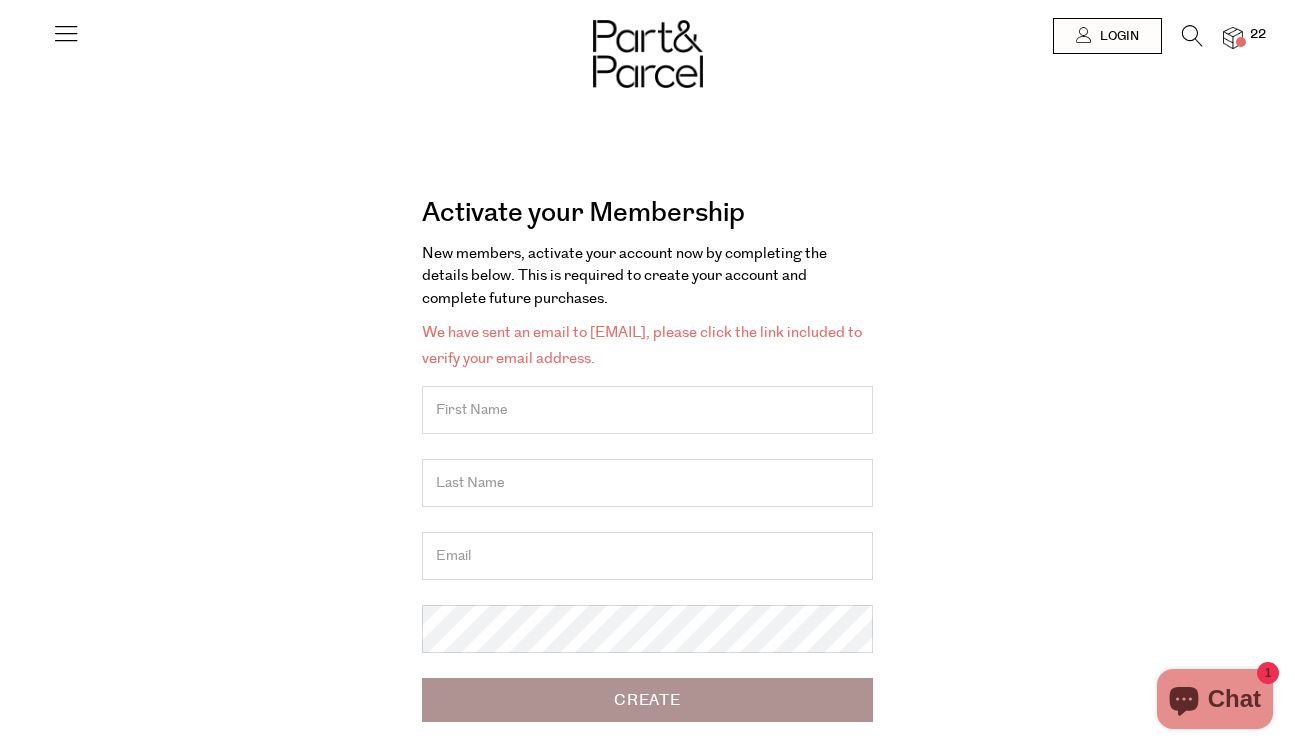 scroll, scrollTop: 0, scrollLeft: 0, axis: both 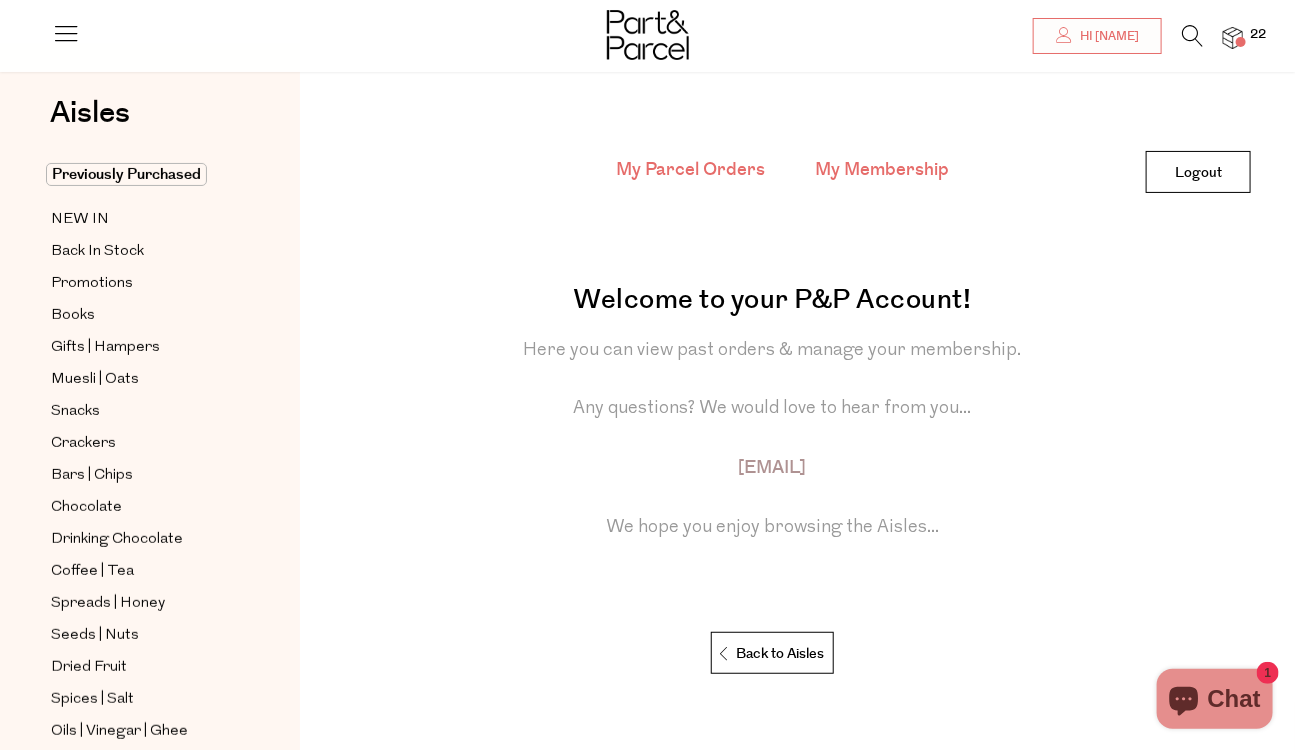 click on "My Membership" at bounding box center [882, 170] 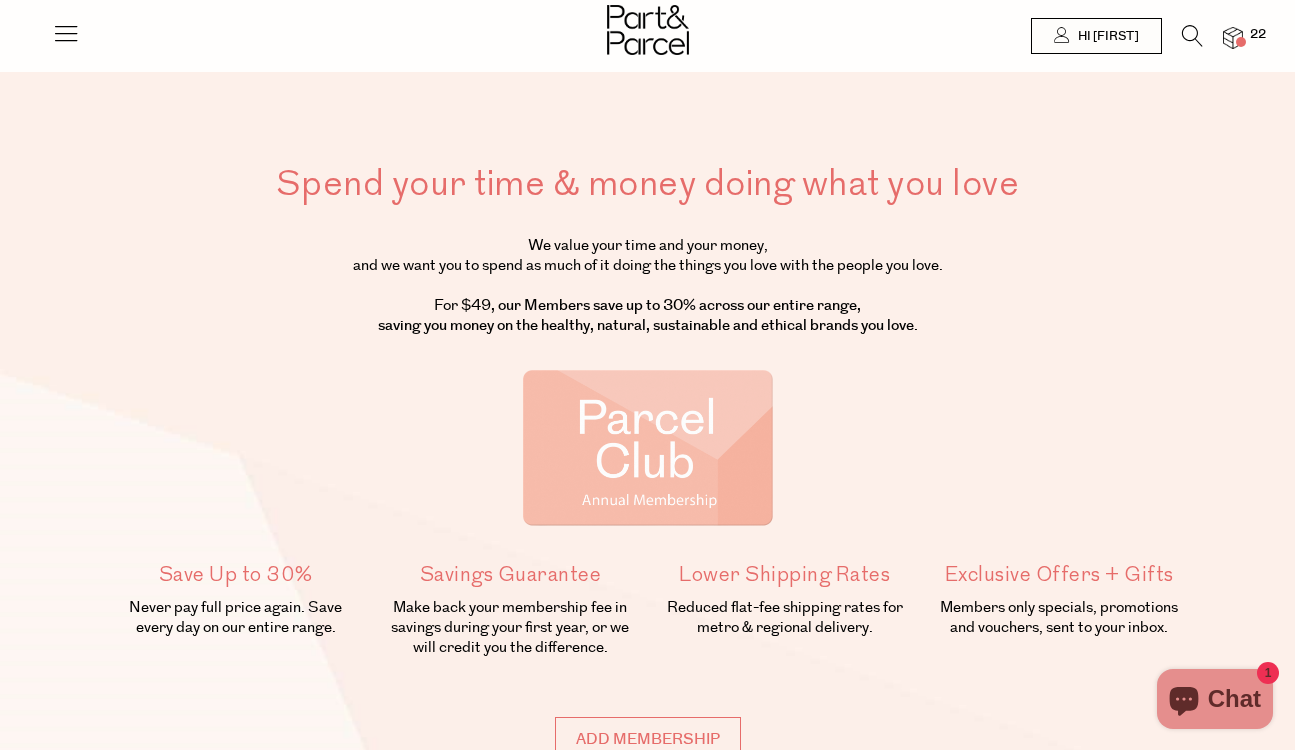 scroll, scrollTop: 0, scrollLeft: 0, axis: both 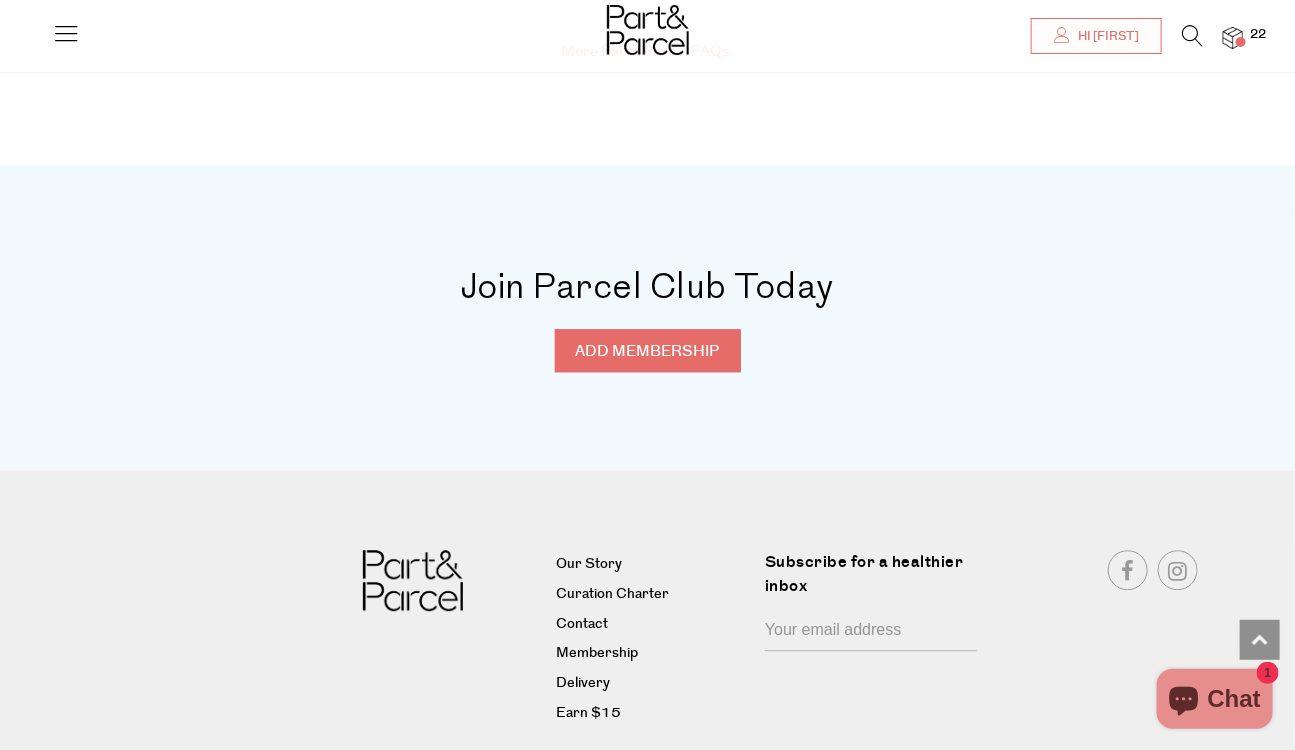 click on "Add membership" at bounding box center [648, 350] 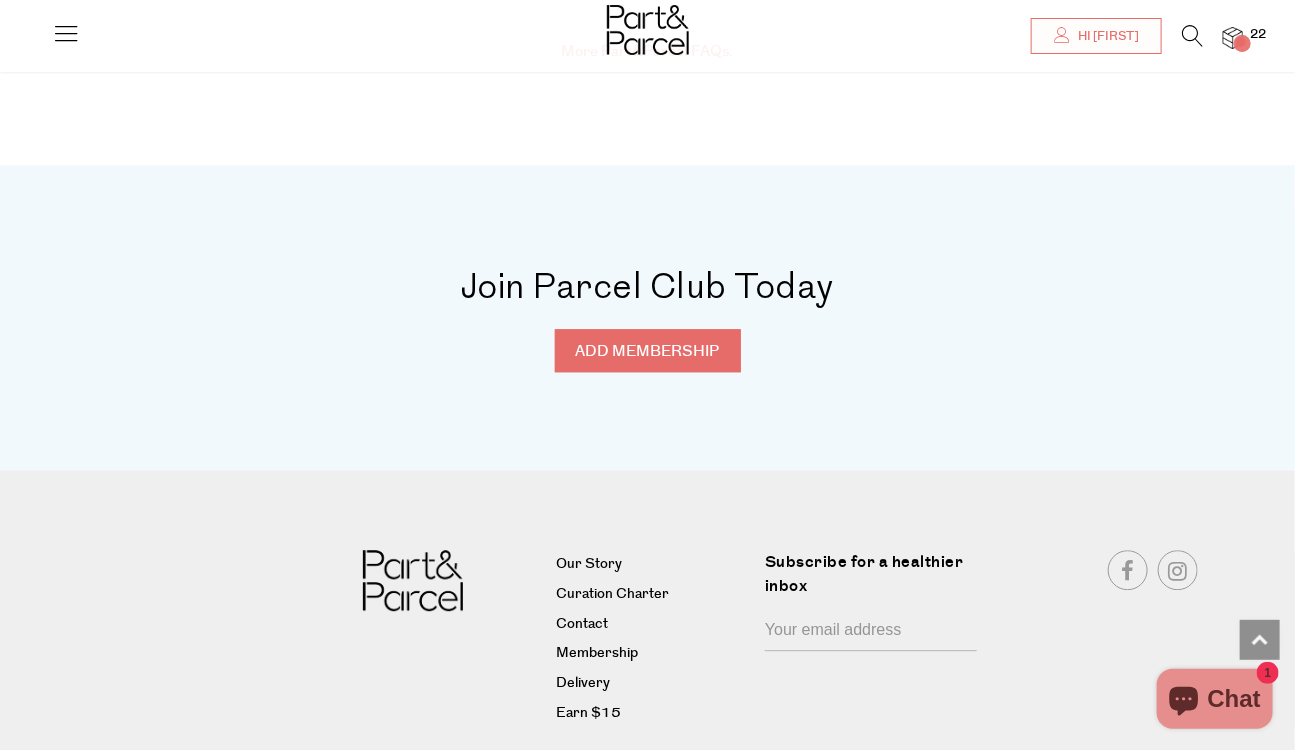 type on "ADDED" 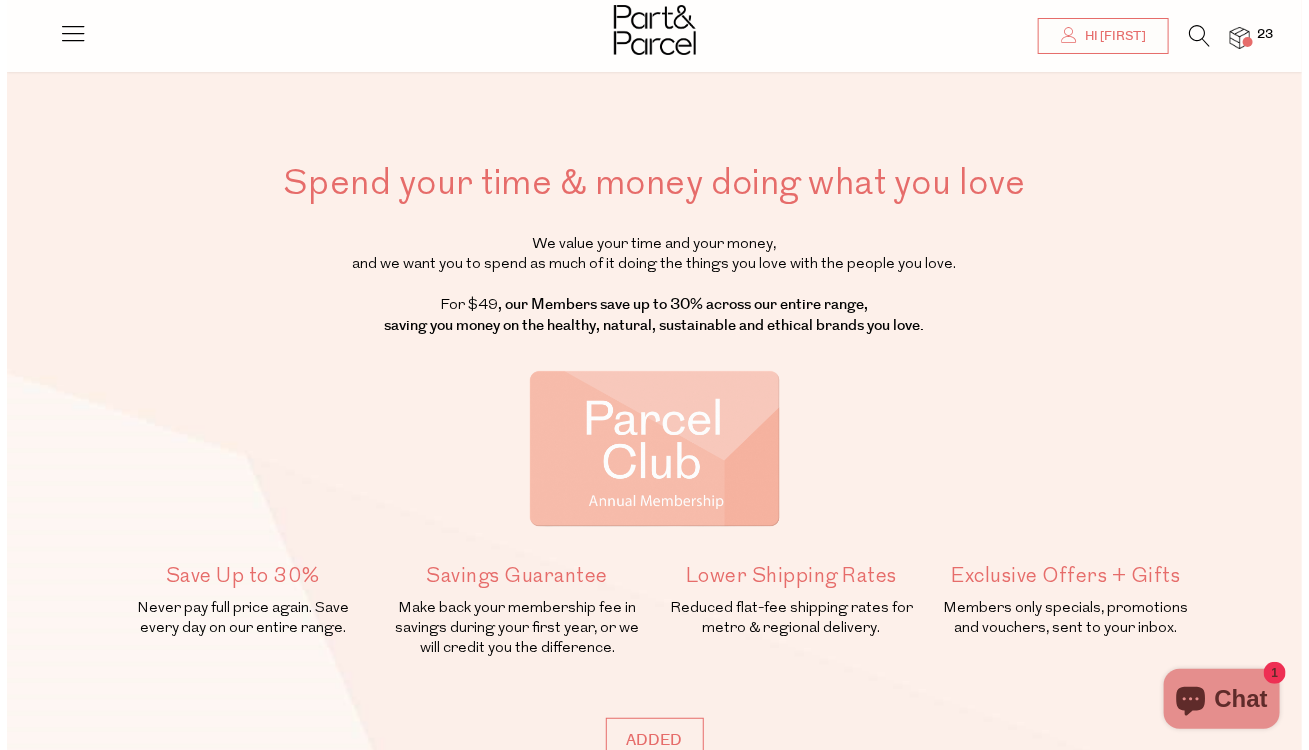 scroll, scrollTop: 0, scrollLeft: 0, axis: both 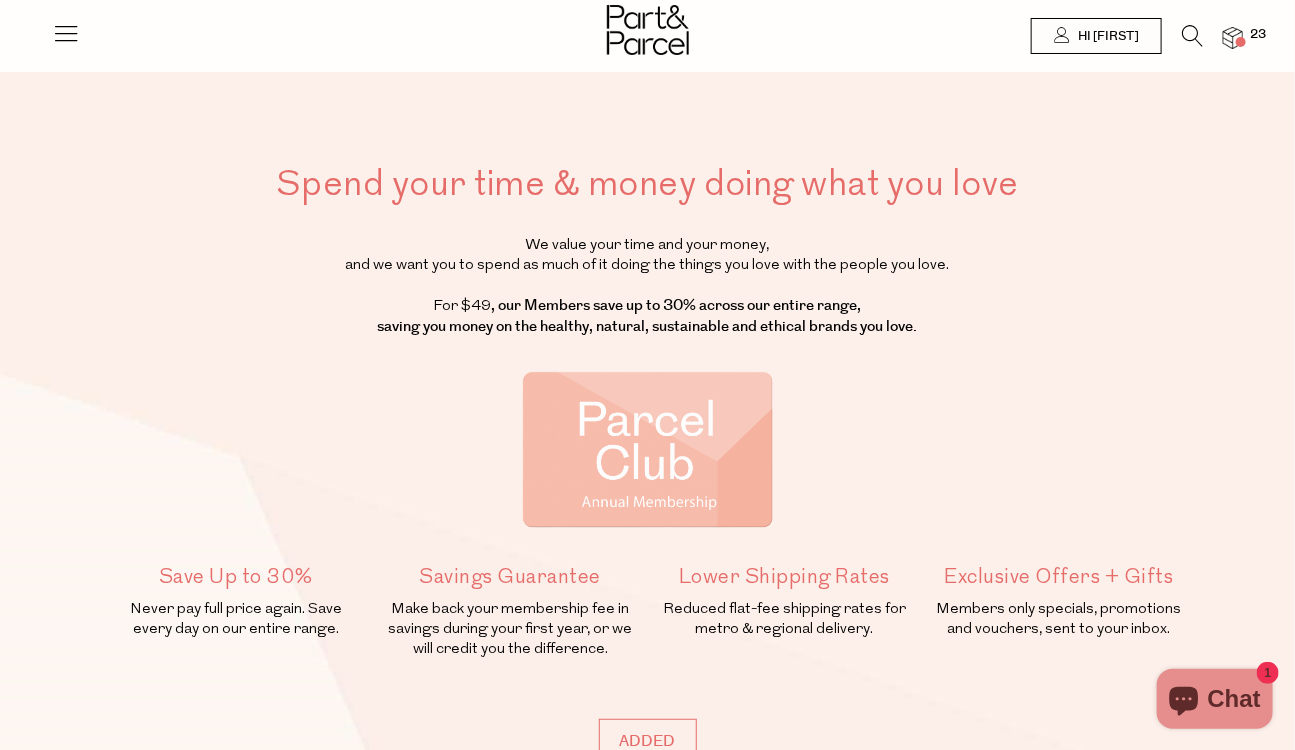 click at bounding box center (1233, 38) 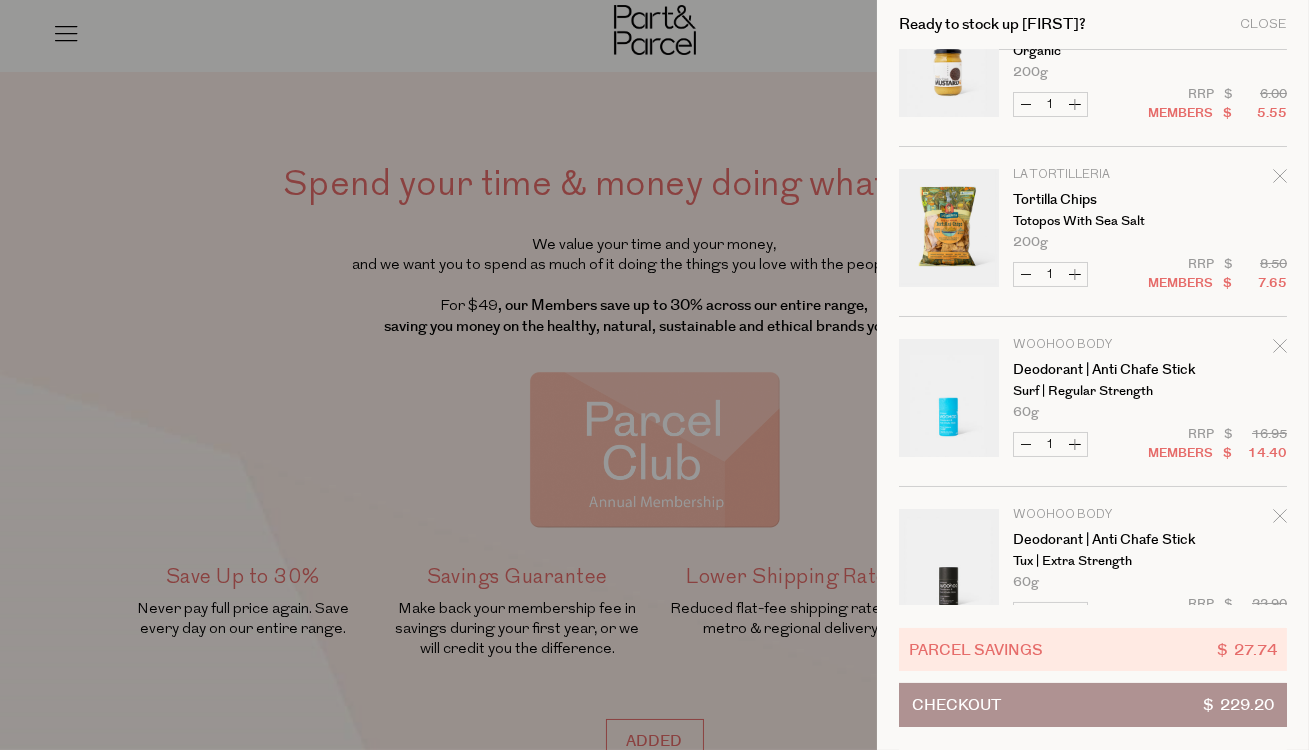 scroll, scrollTop: 0, scrollLeft: 0, axis: both 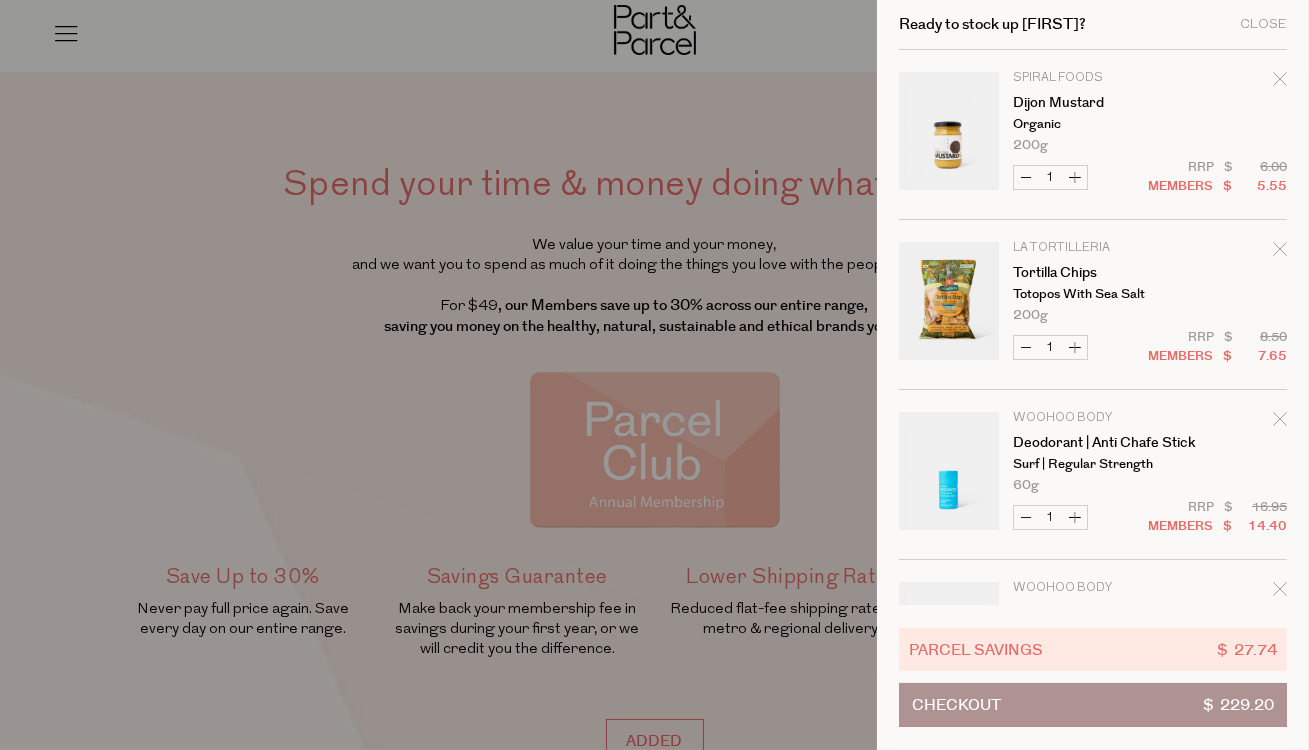 click 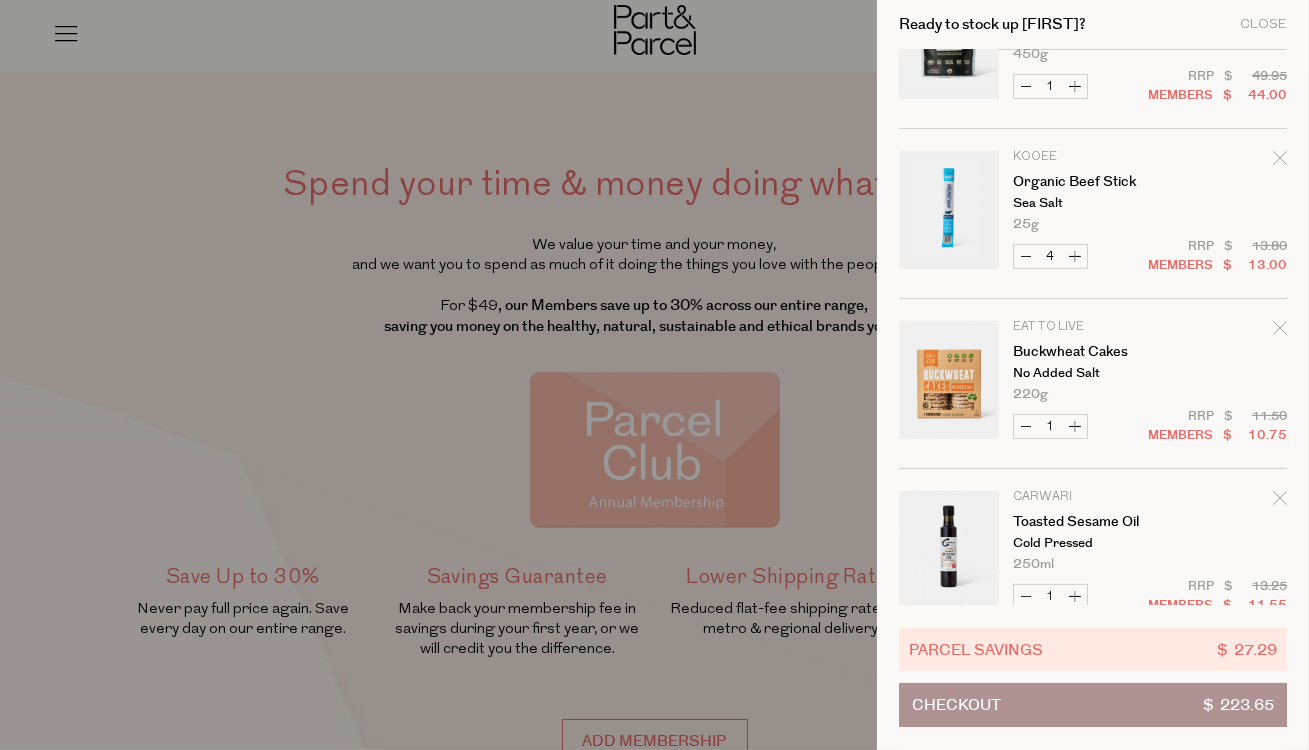 scroll, scrollTop: 772, scrollLeft: 0, axis: vertical 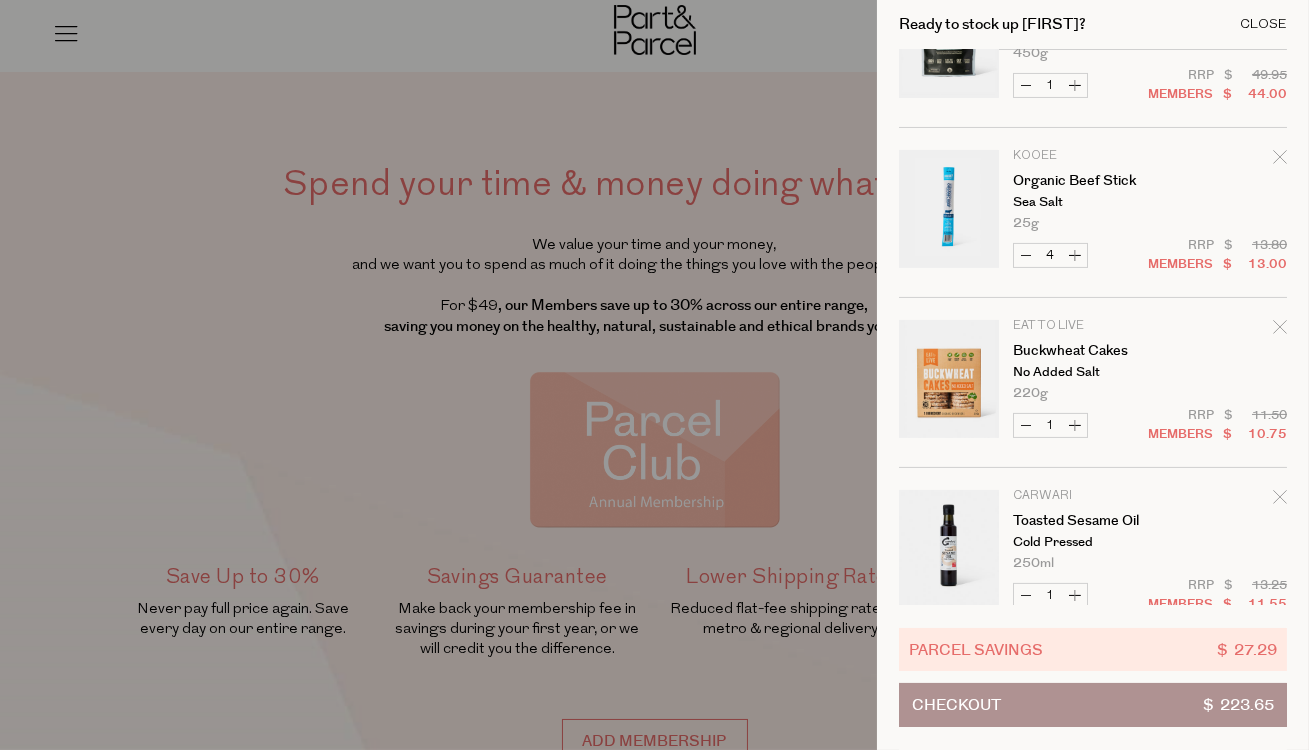 click on "Close" at bounding box center [1263, 24] 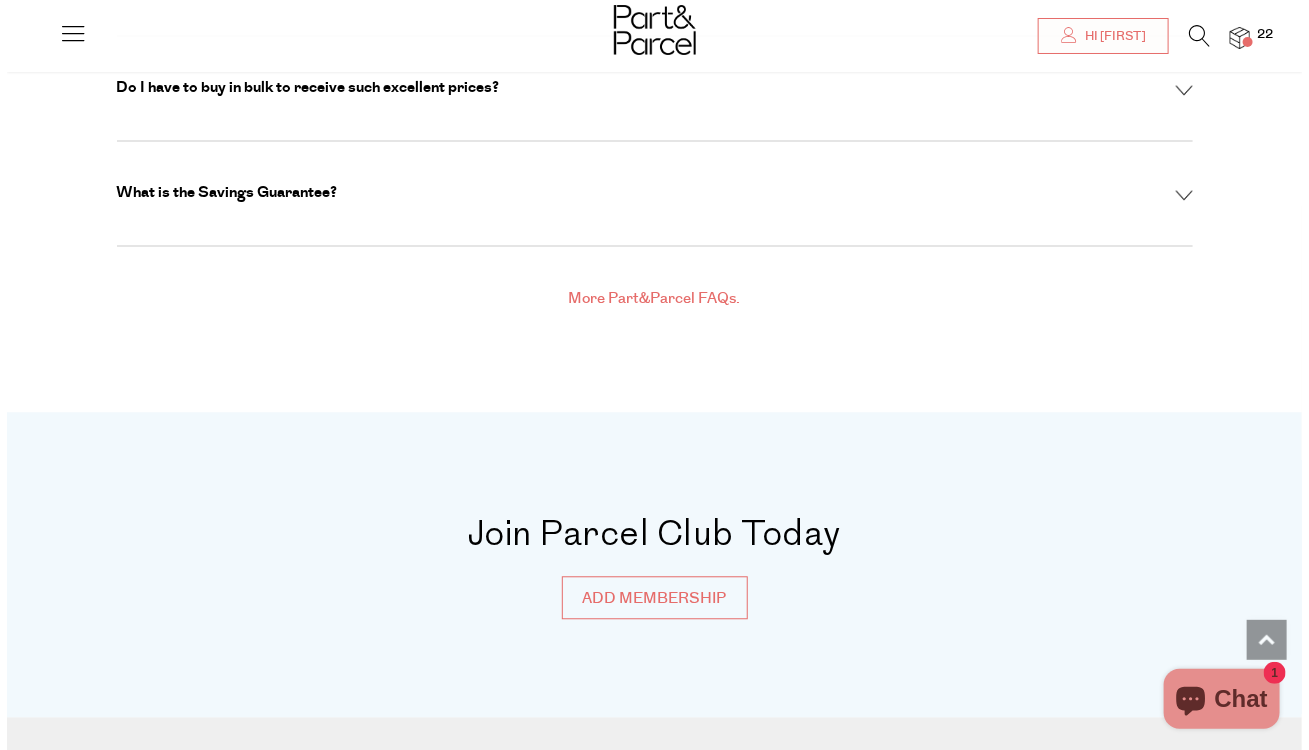 scroll, scrollTop: 7161, scrollLeft: 0, axis: vertical 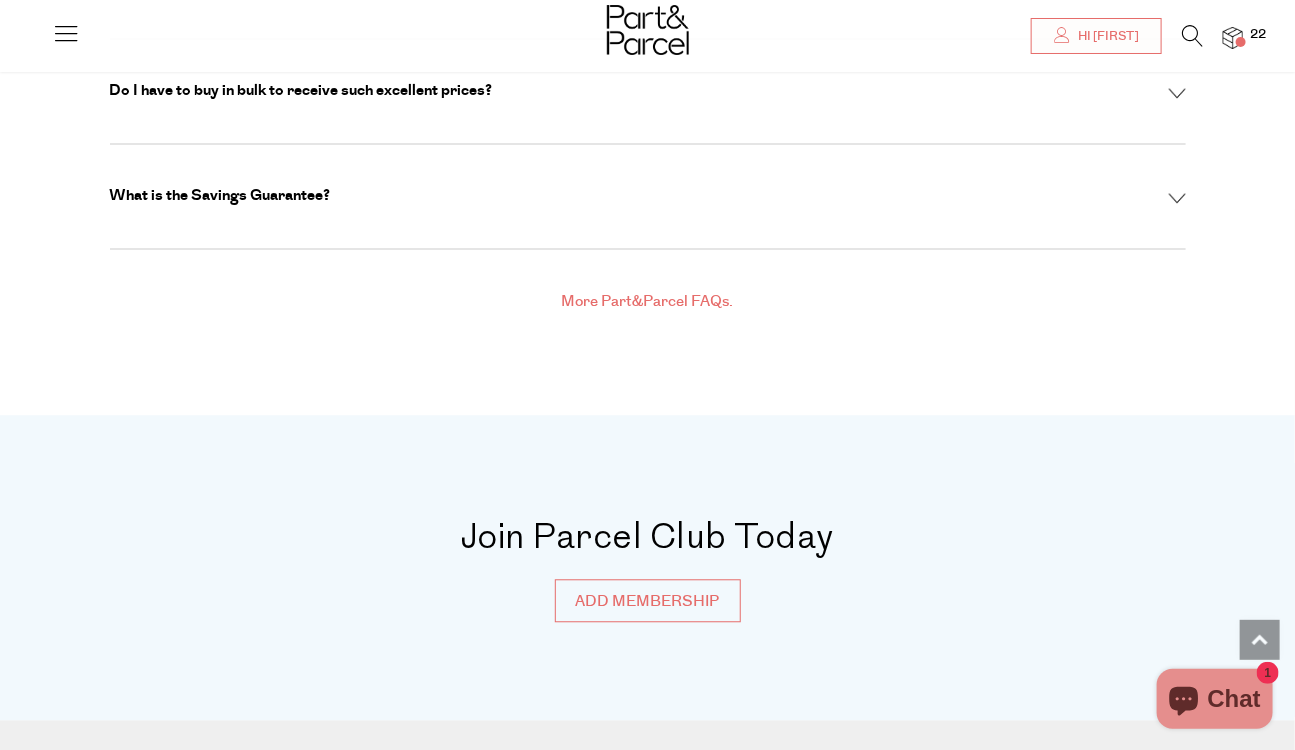 click at bounding box center (1192, 36) 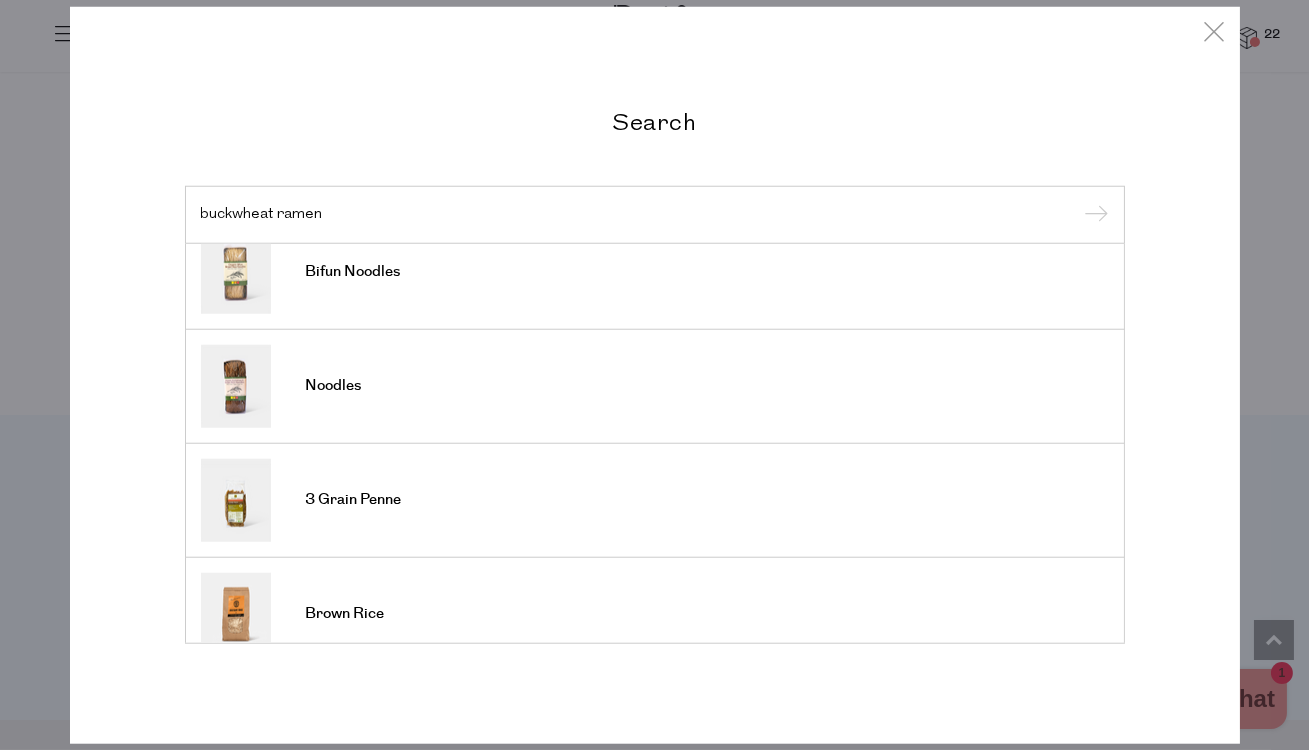 scroll, scrollTop: 350, scrollLeft: 0, axis: vertical 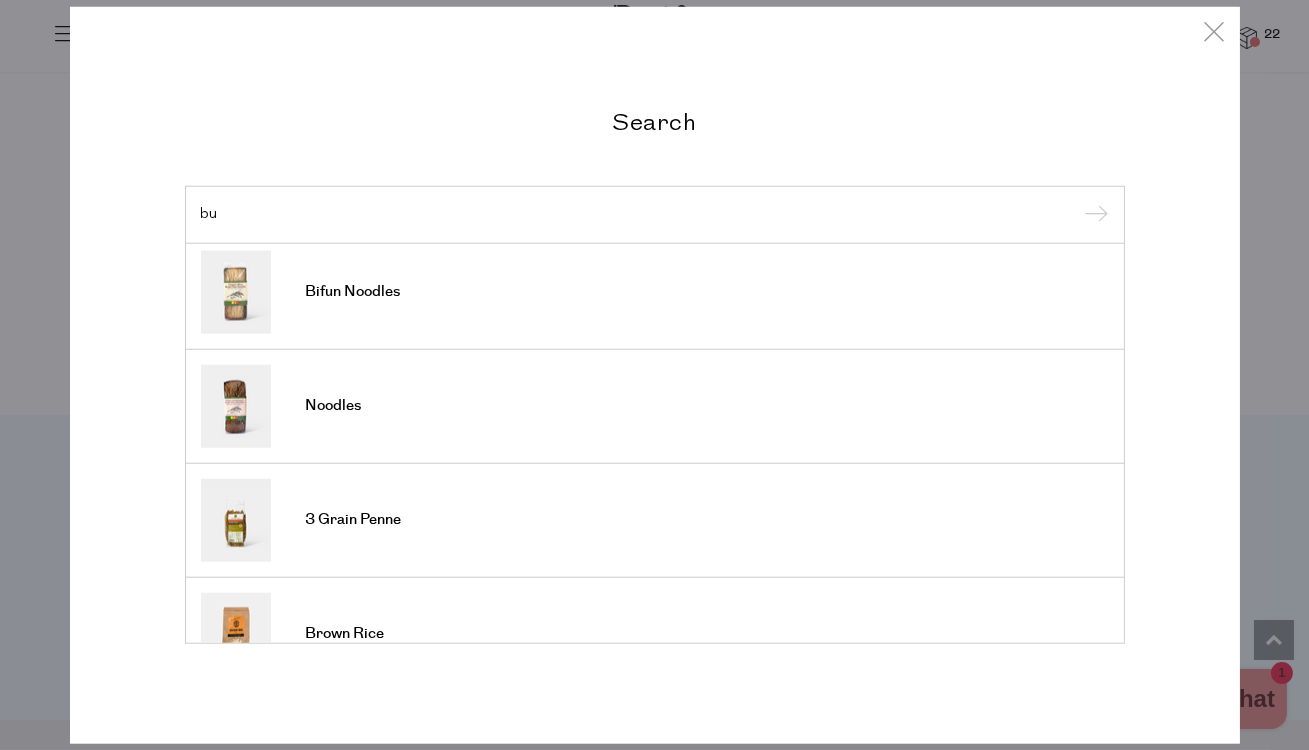 type on "b" 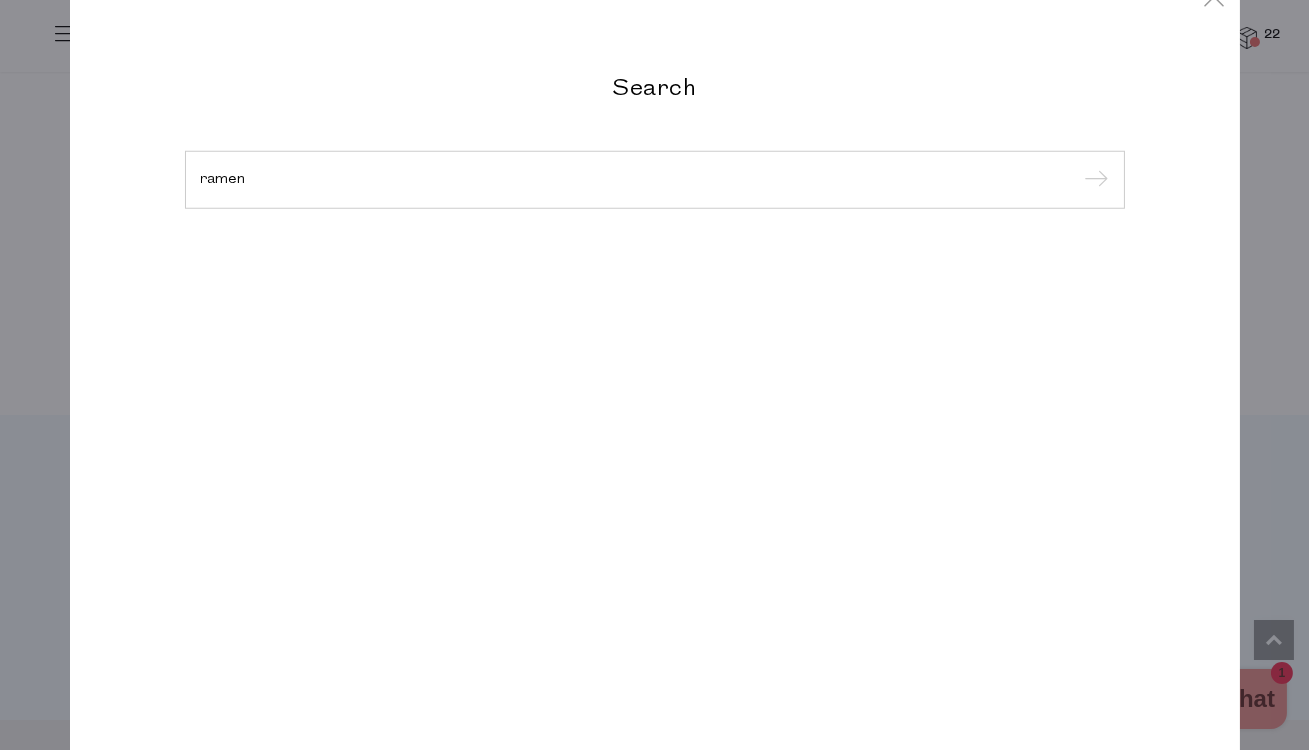 type on "ramen" 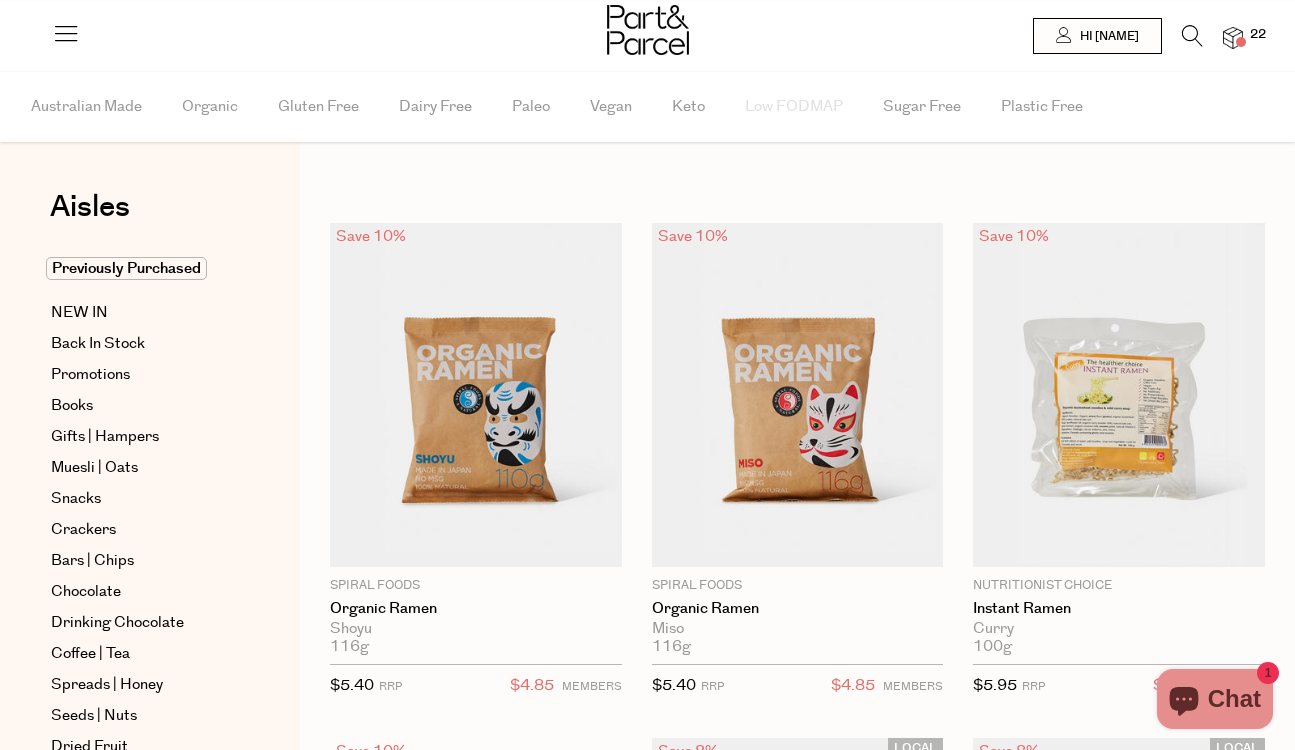 scroll, scrollTop: 0, scrollLeft: 0, axis: both 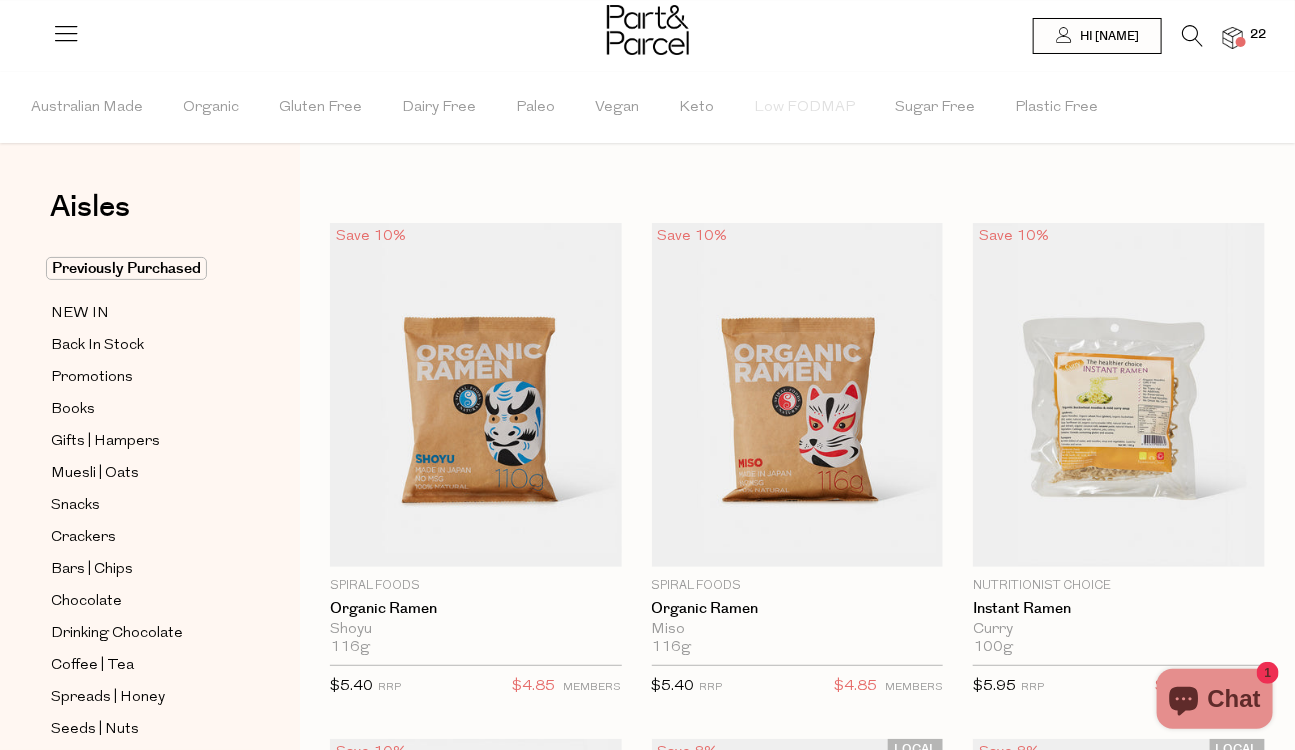 click at bounding box center [1192, 36] 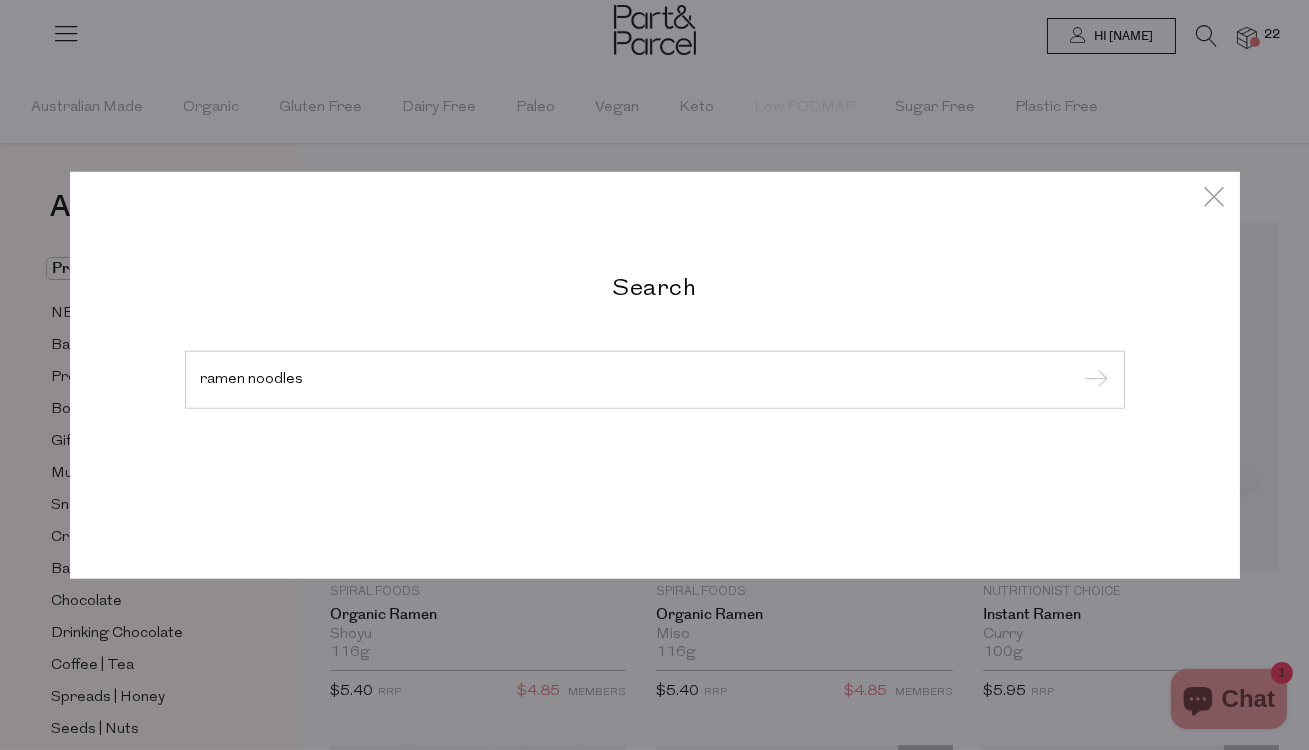 type on "ramen noodles" 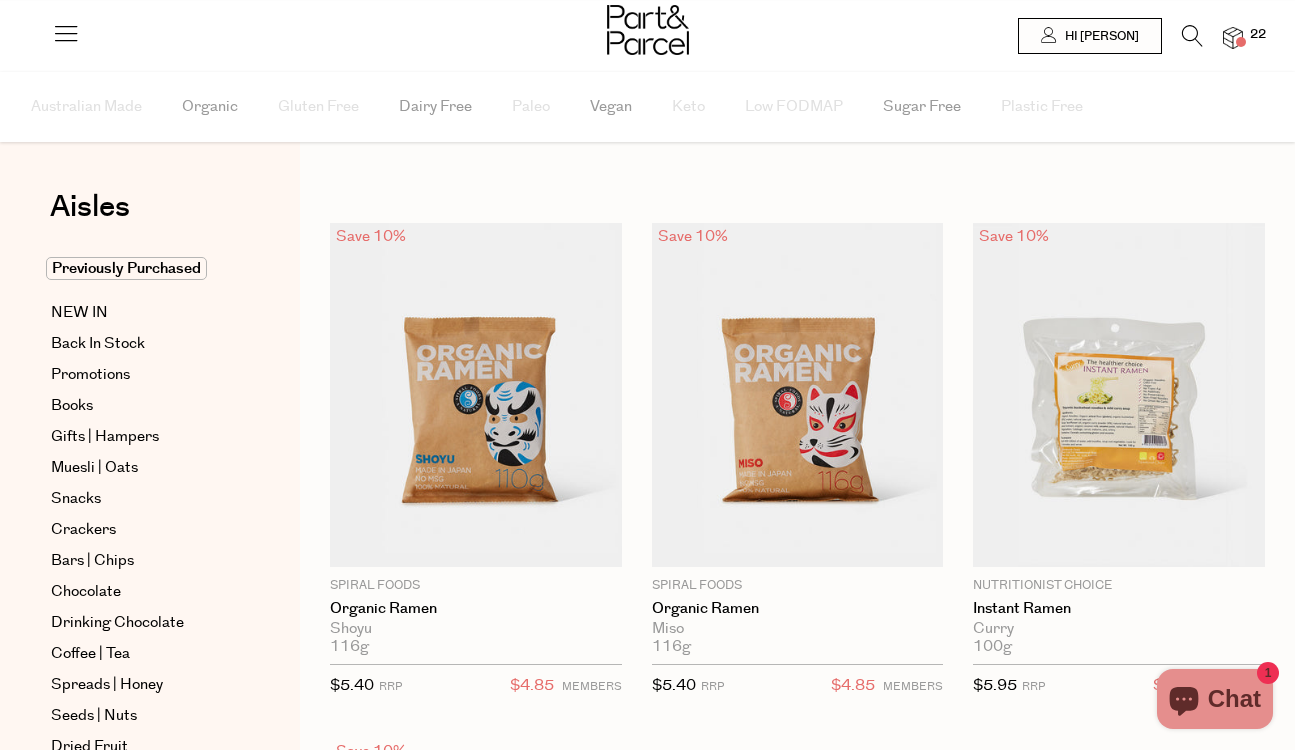 scroll, scrollTop: 0, scrollLeft: 0, axis: both 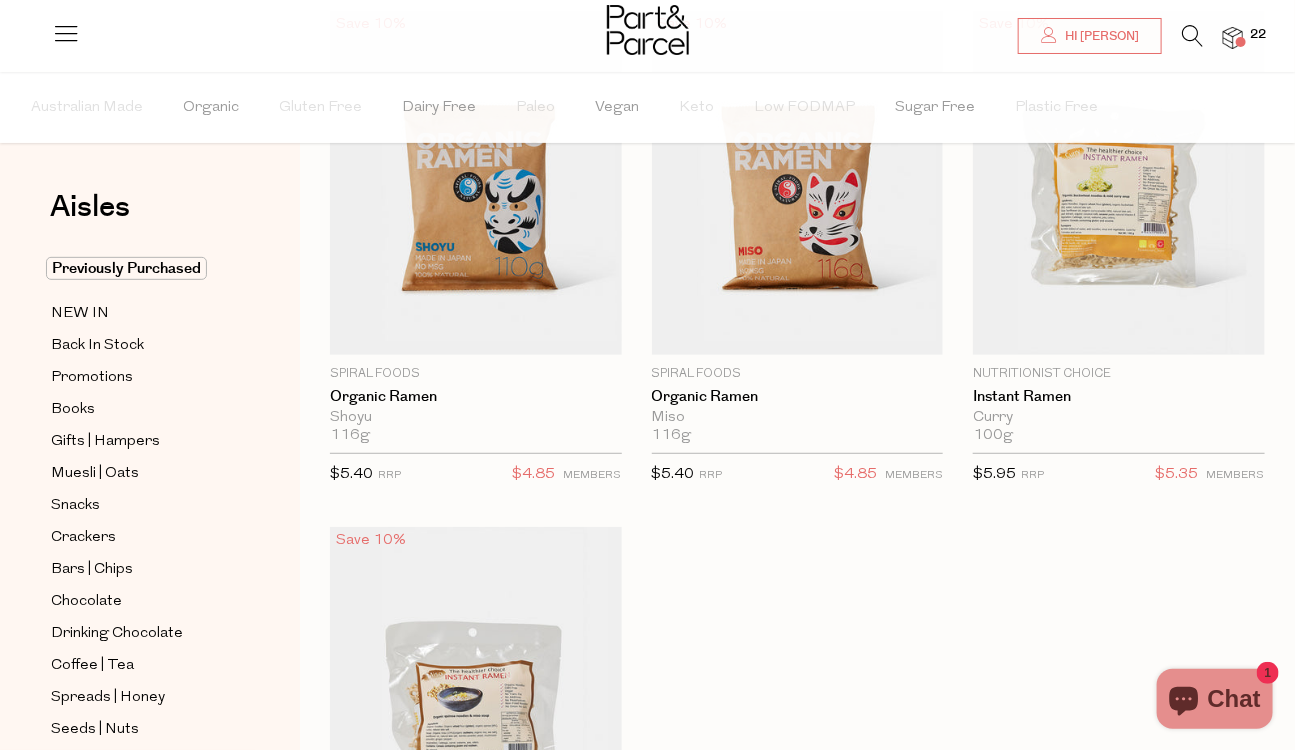 click at bounding box center [1182, 40] 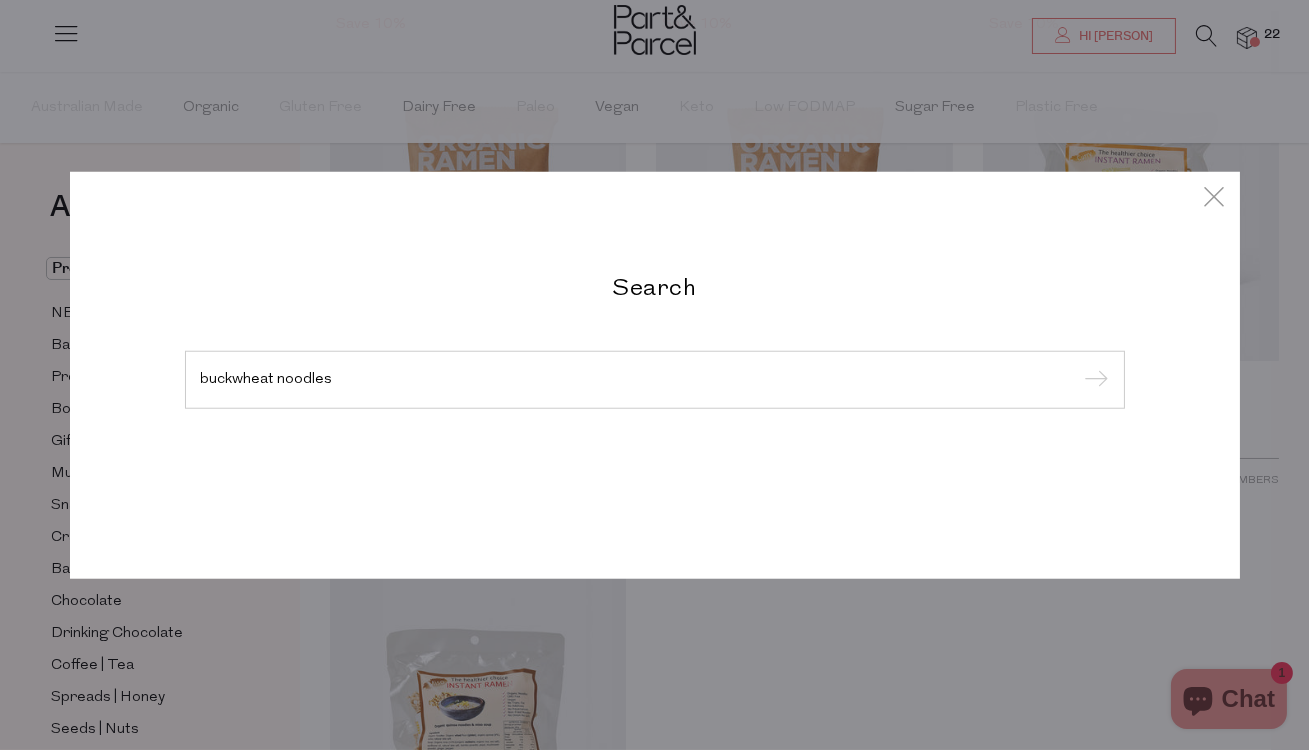 type on "buckwheat noodles" 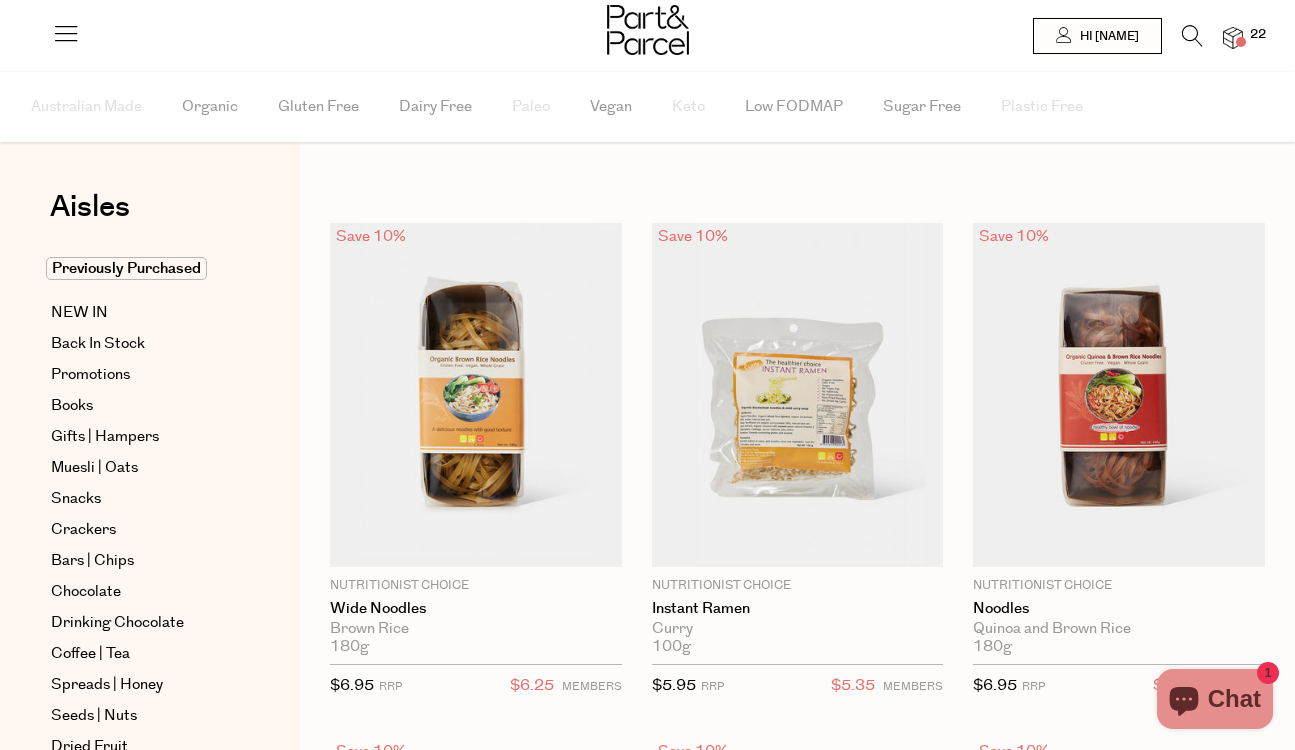 scroll, scrollTop: 0, scrollLeft: 0, axis: both 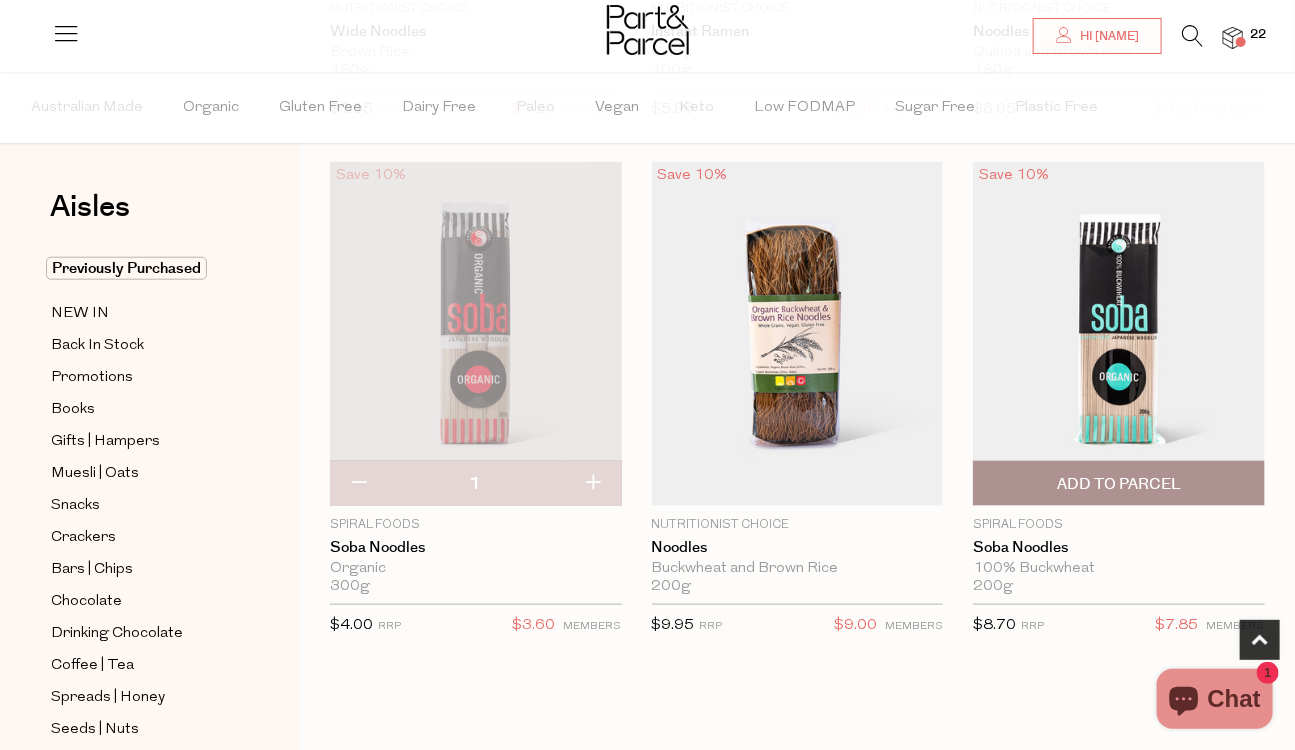 click at bounding box center [1119, 334] 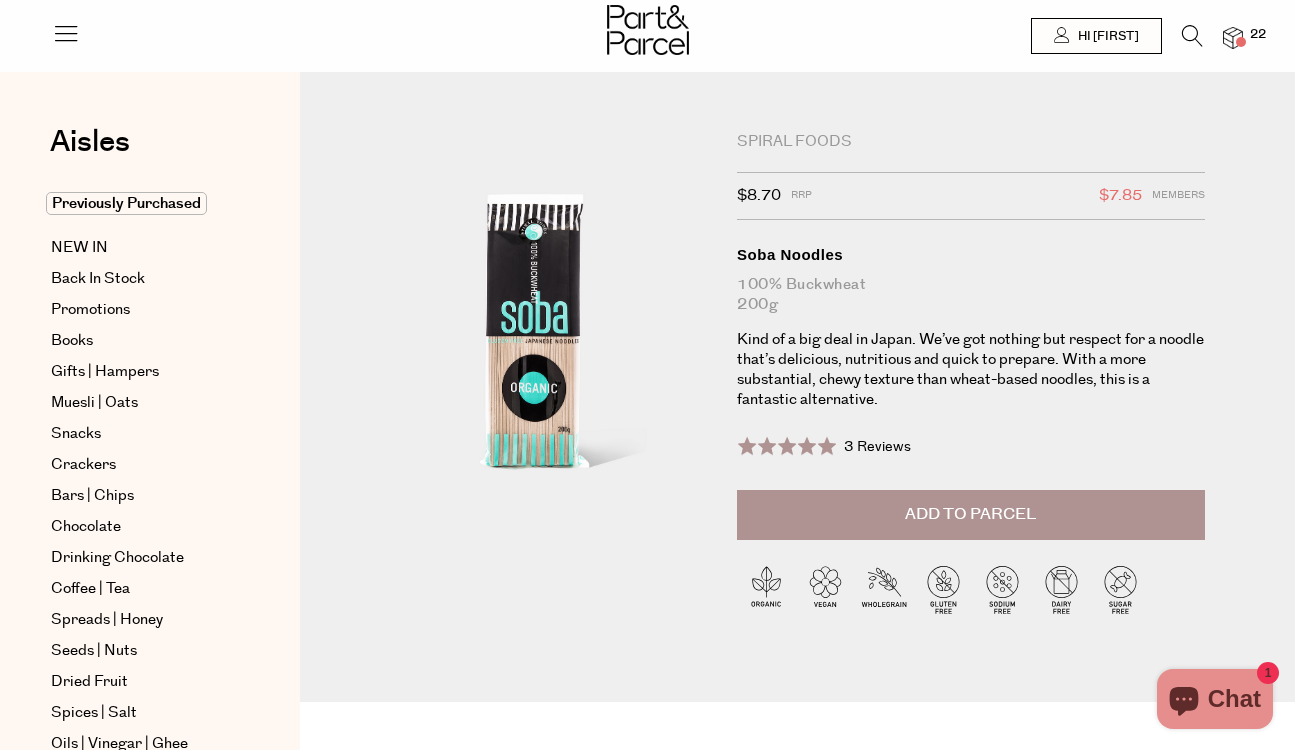scroll, scrollTop: 0, scrollLeft: 0, axis: both 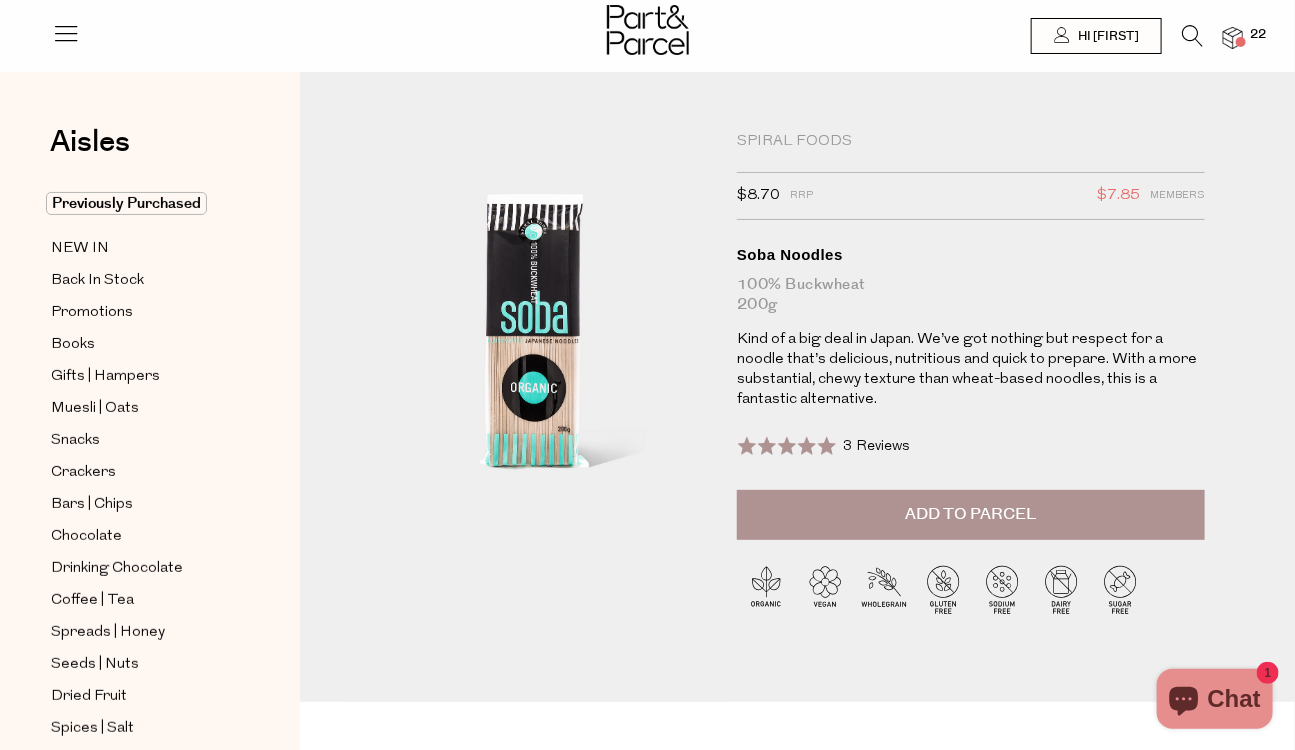 click on "Add to Parcel" at bounding box center (970, 514) 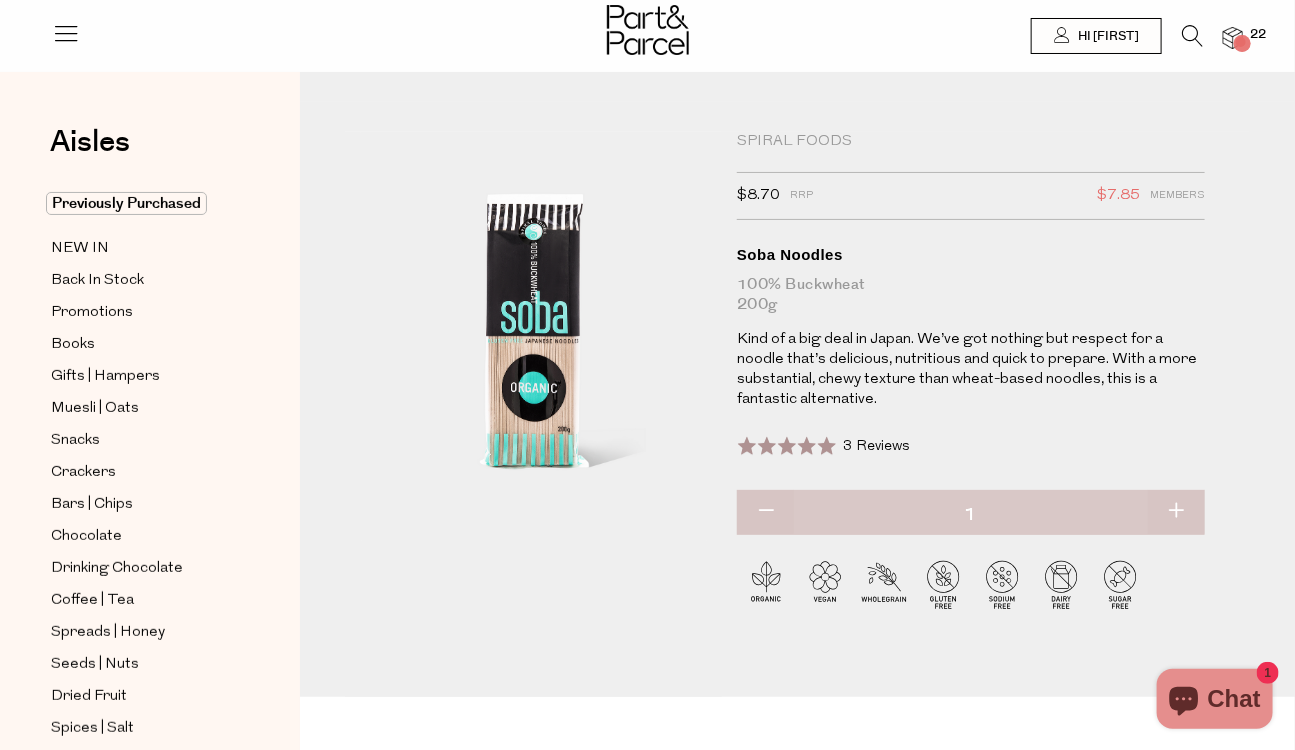 click at bounding box center [1176, 512] 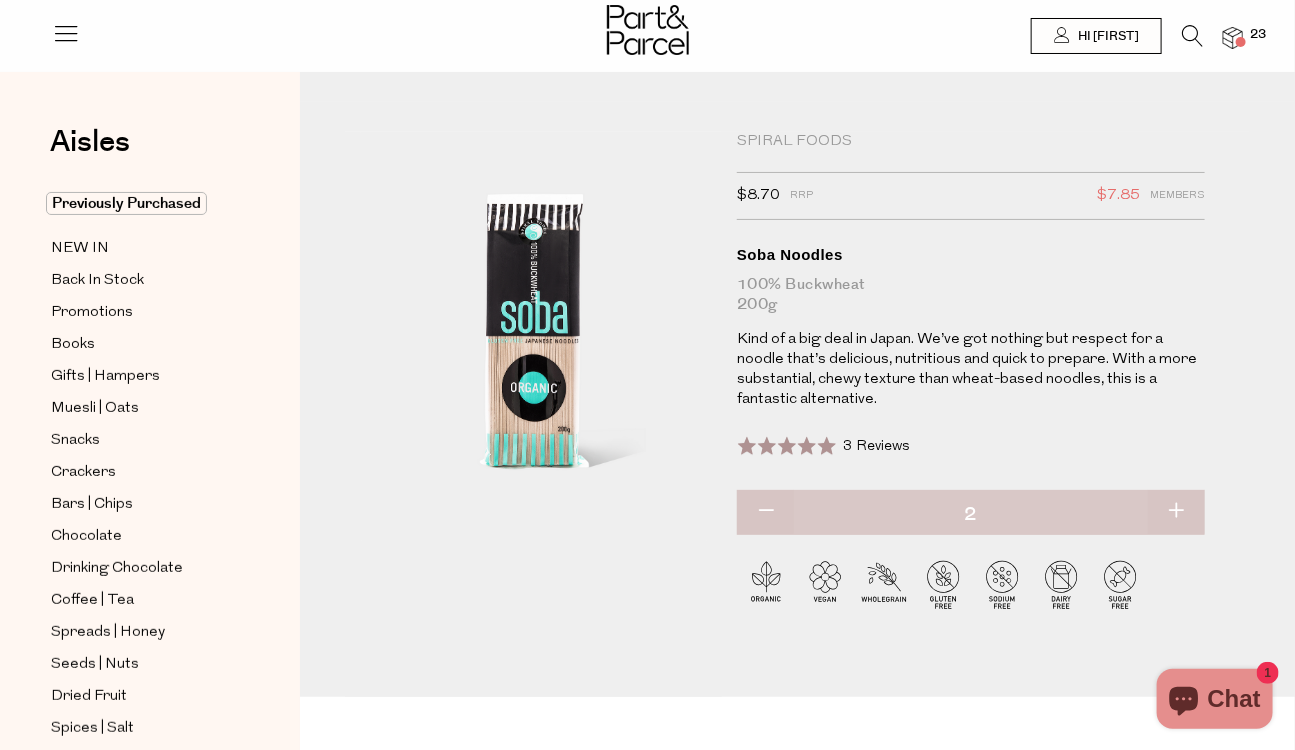 click at bounding box center [1233, 38] 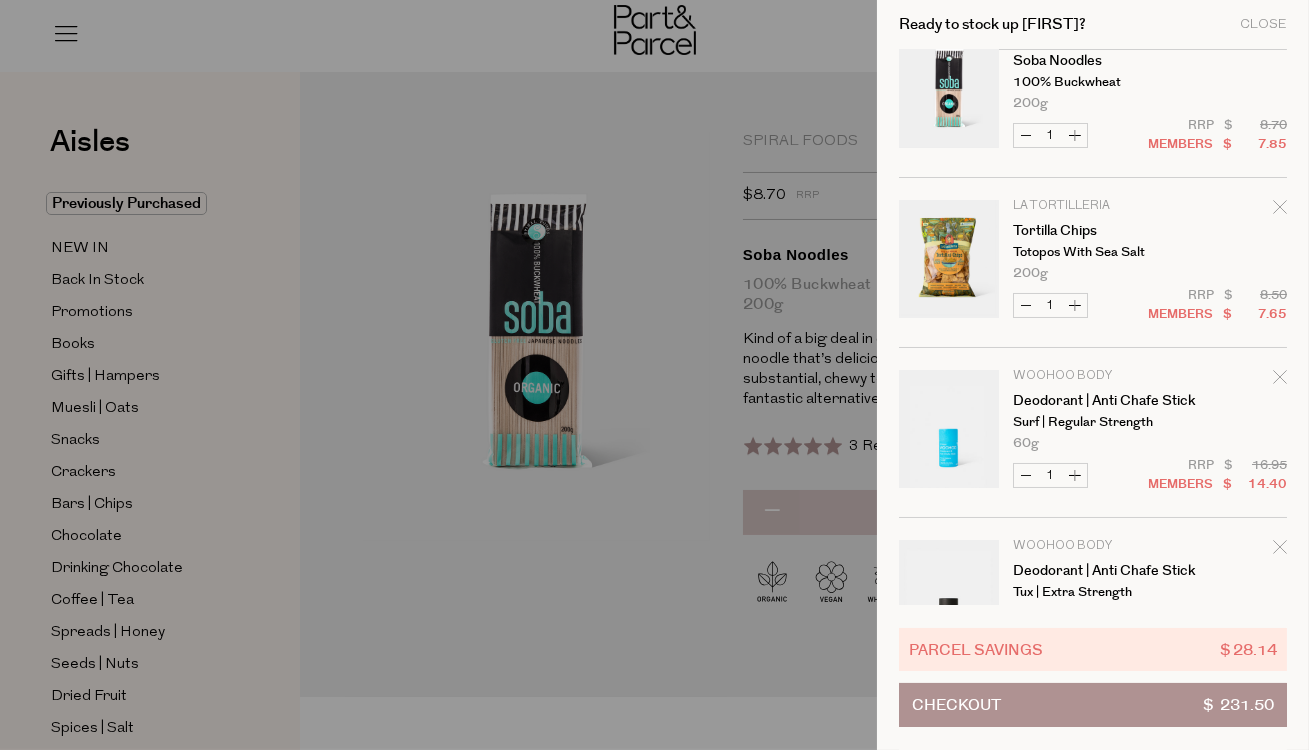 scroll, scrollTop: 40, scrollLeft: 0, axis: vertical 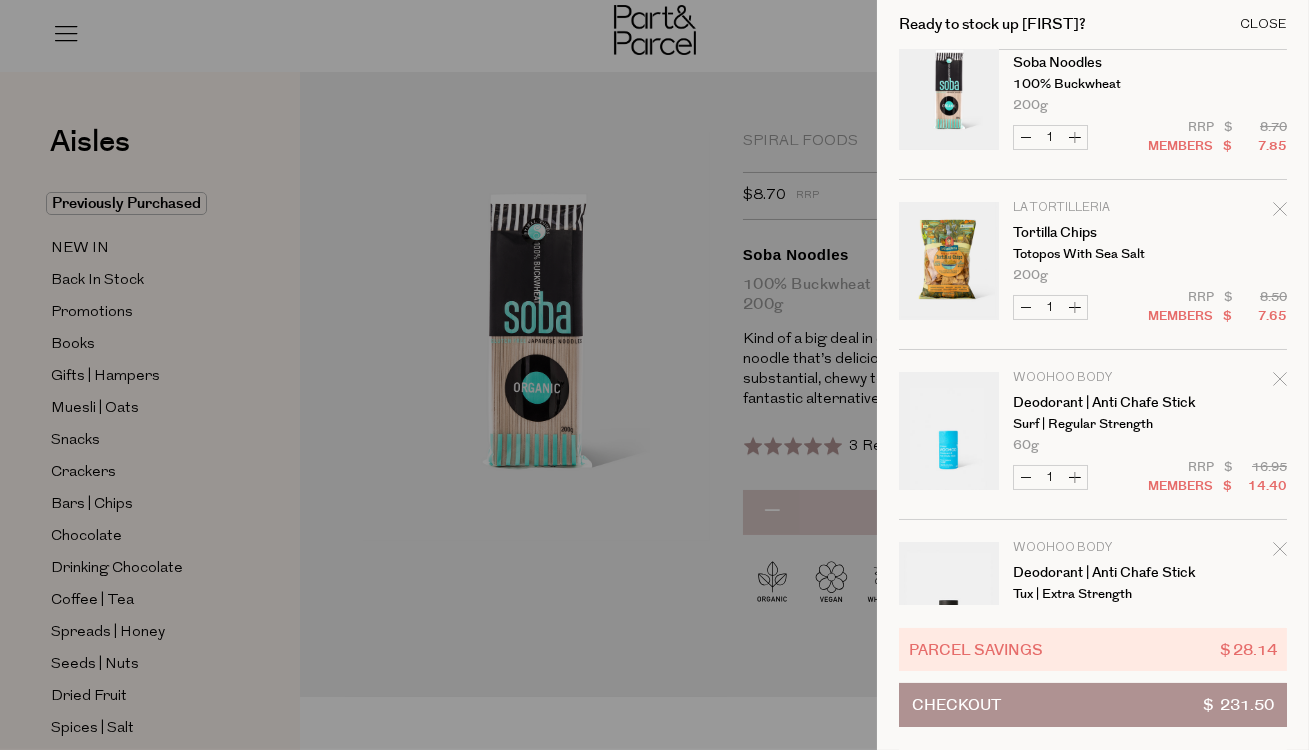 click on "Close" at bounding box center [1263, 24] 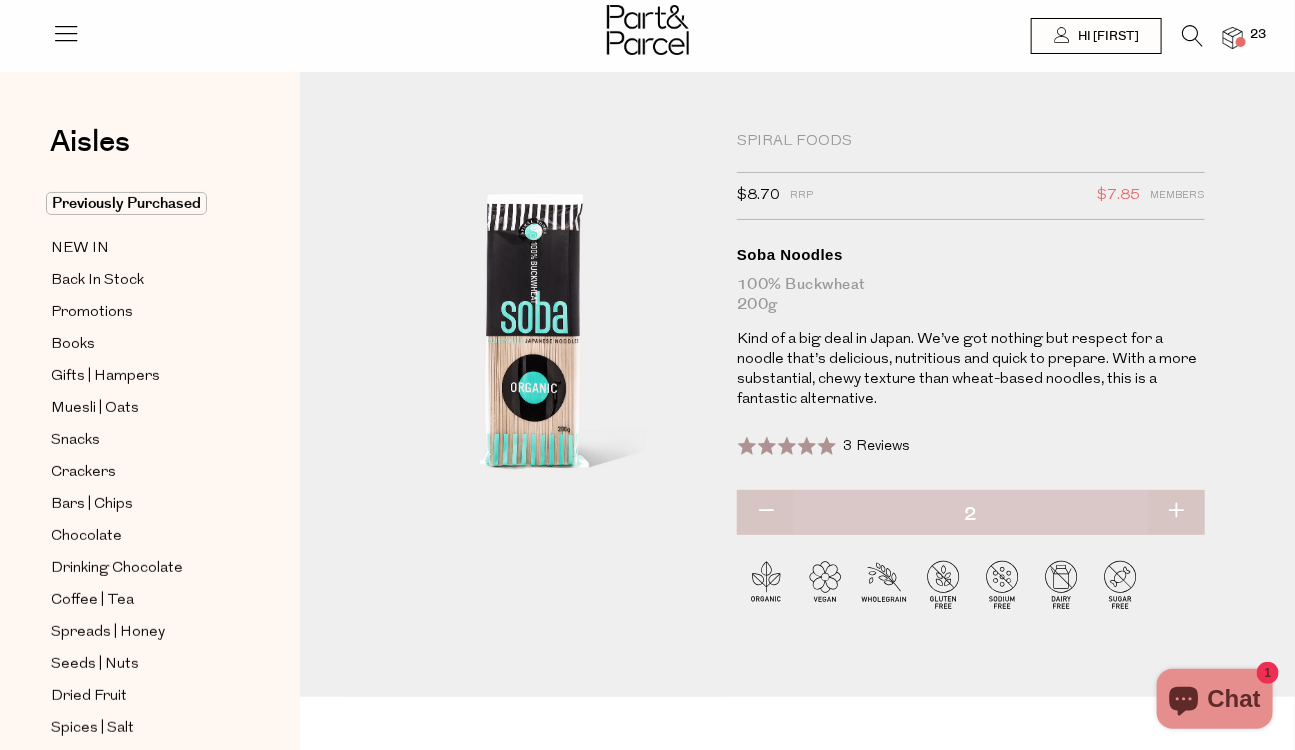 click at bounding box center [1233, 38] 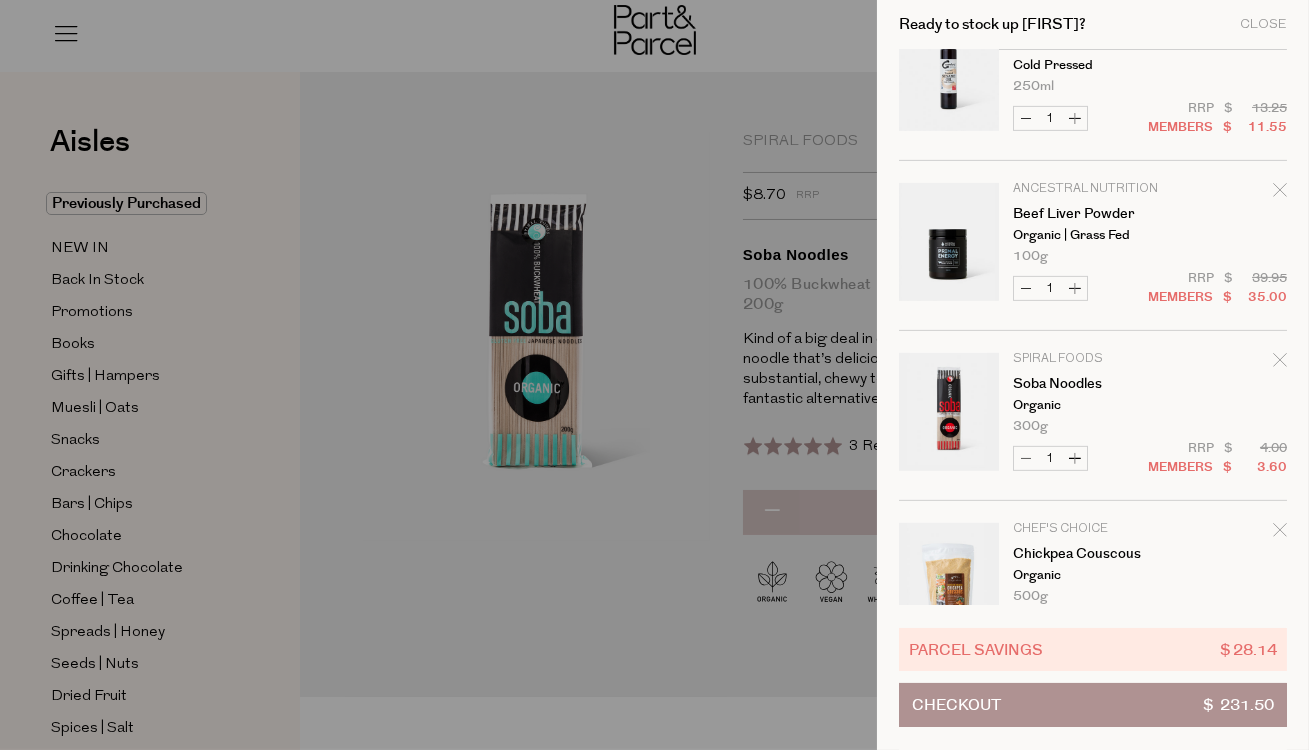 scroll, scrollTop: 1420, scrollLeft: 0, axis: vertical 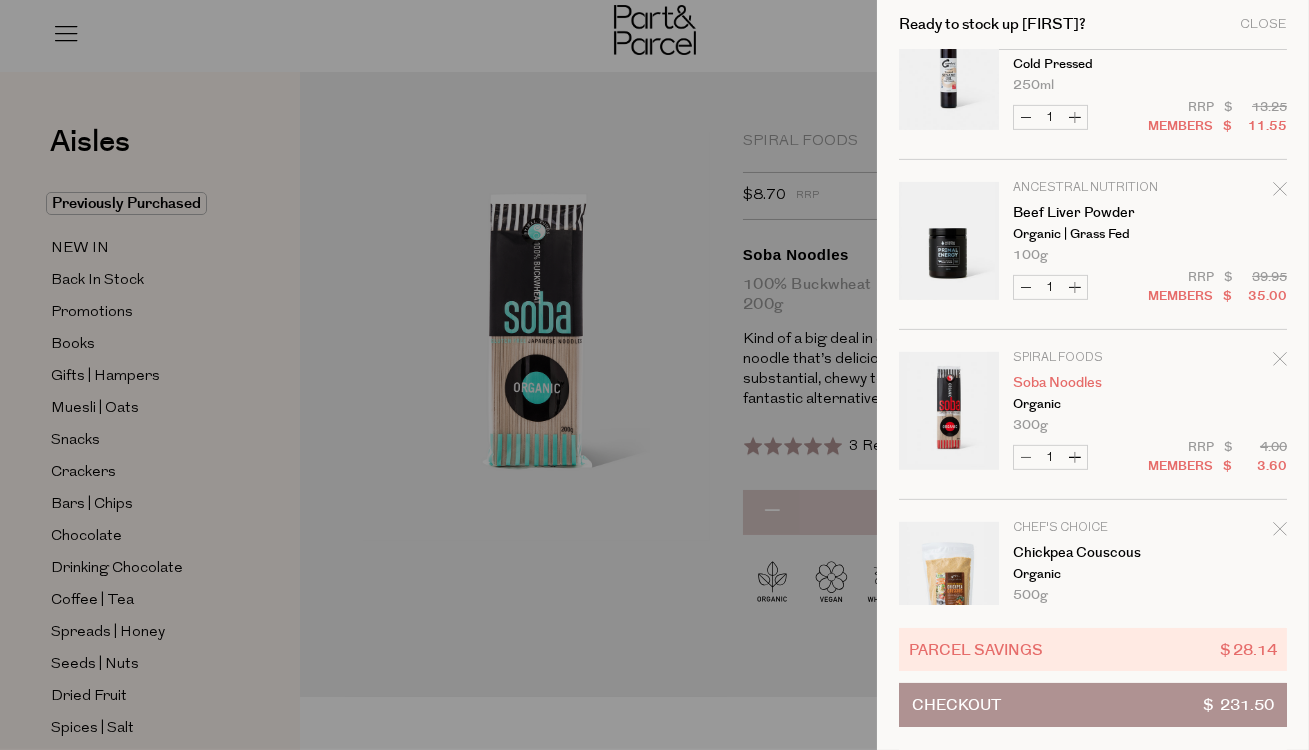 click on "Soba Noodles" at bounding box center [1090, 383] 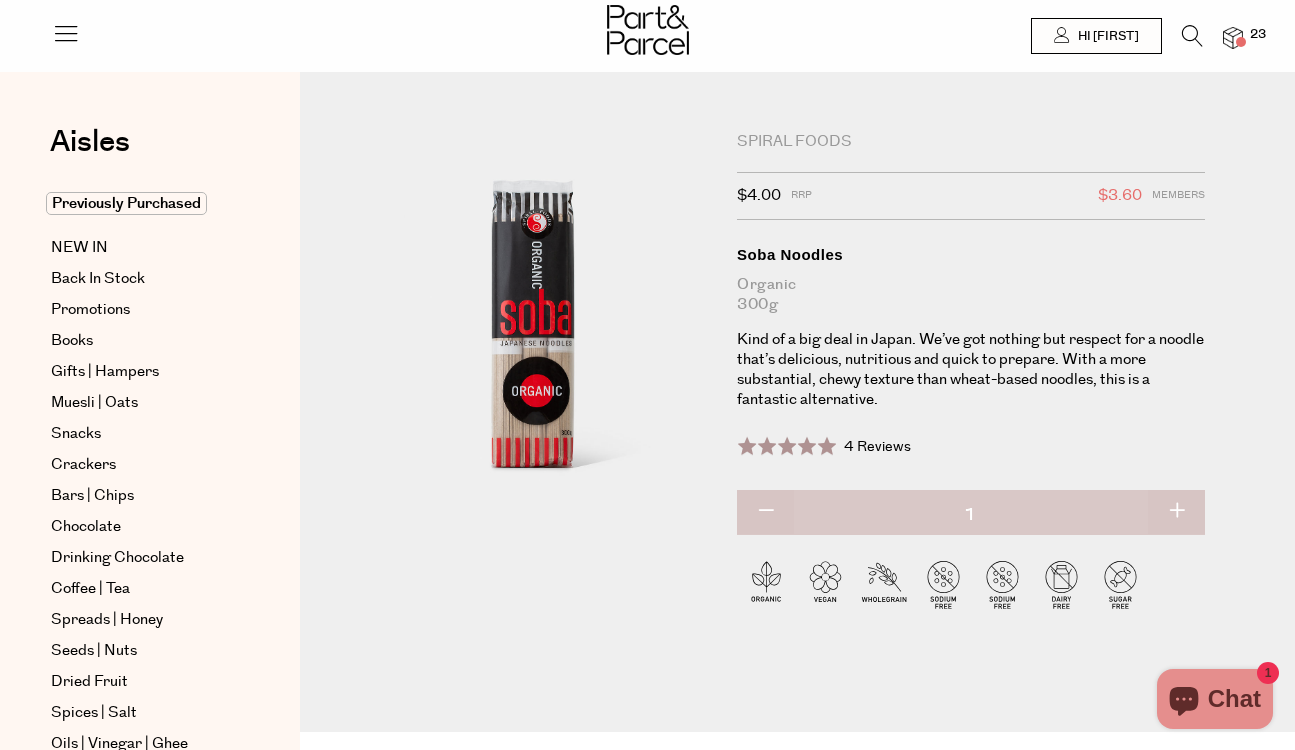 scroll, scrollTop: 0, scrollLeft: 0, axis: both 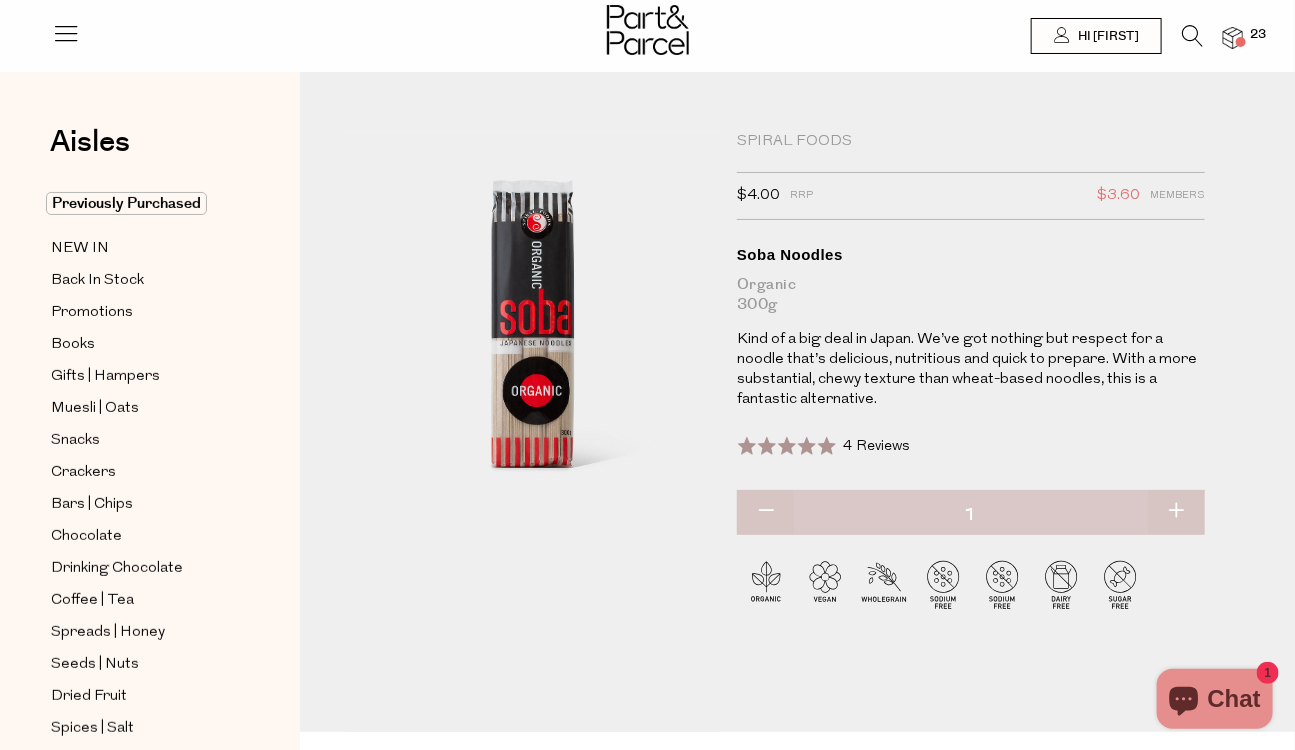 click at bounding box center (765, 512) 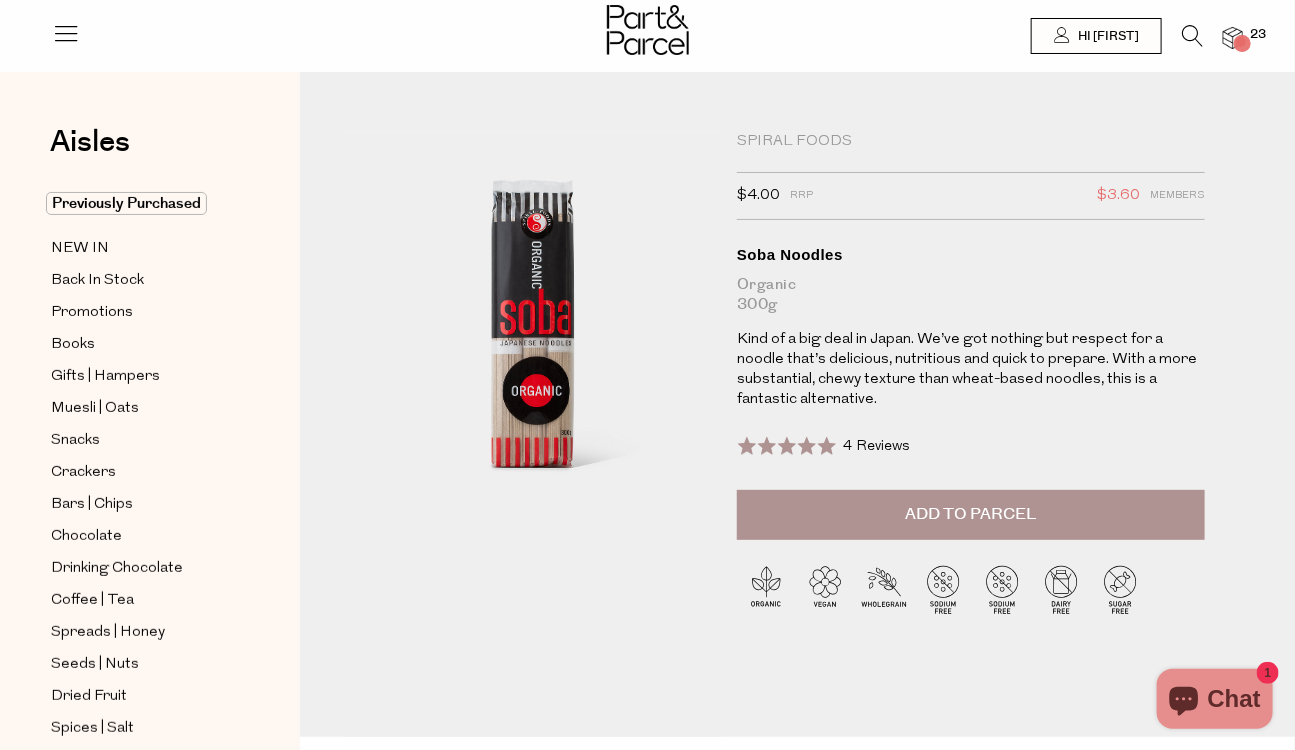 click at bounding box center (647, 32) 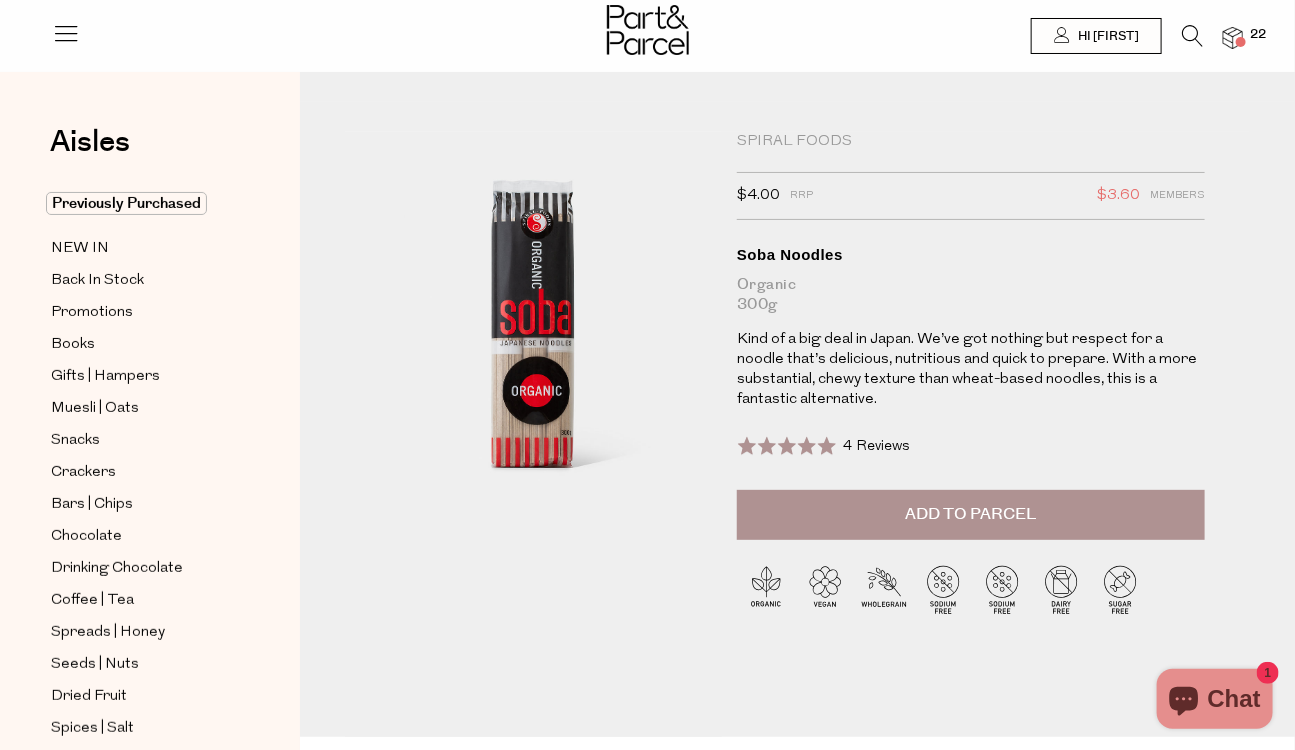 click at bounding box center (1233, 38) 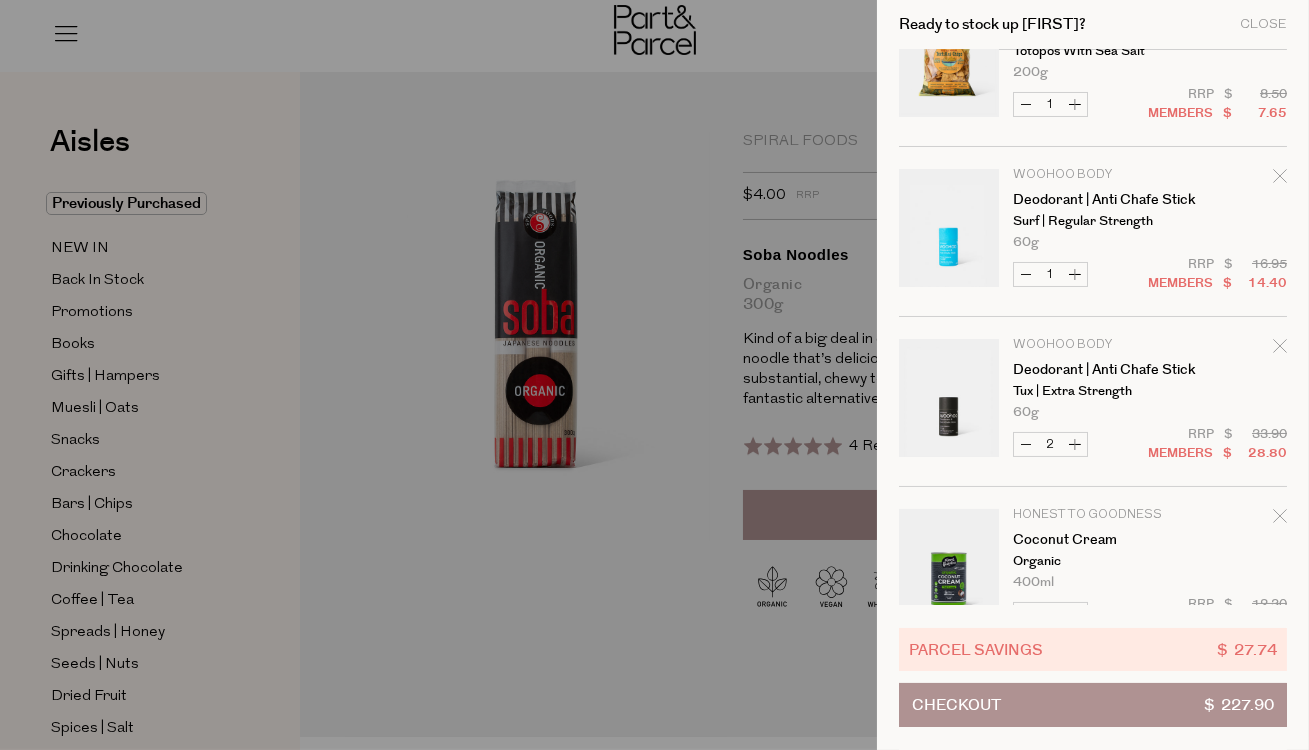 scroll, scrollTop: 264, scrollLeft: 0, axis: vertical 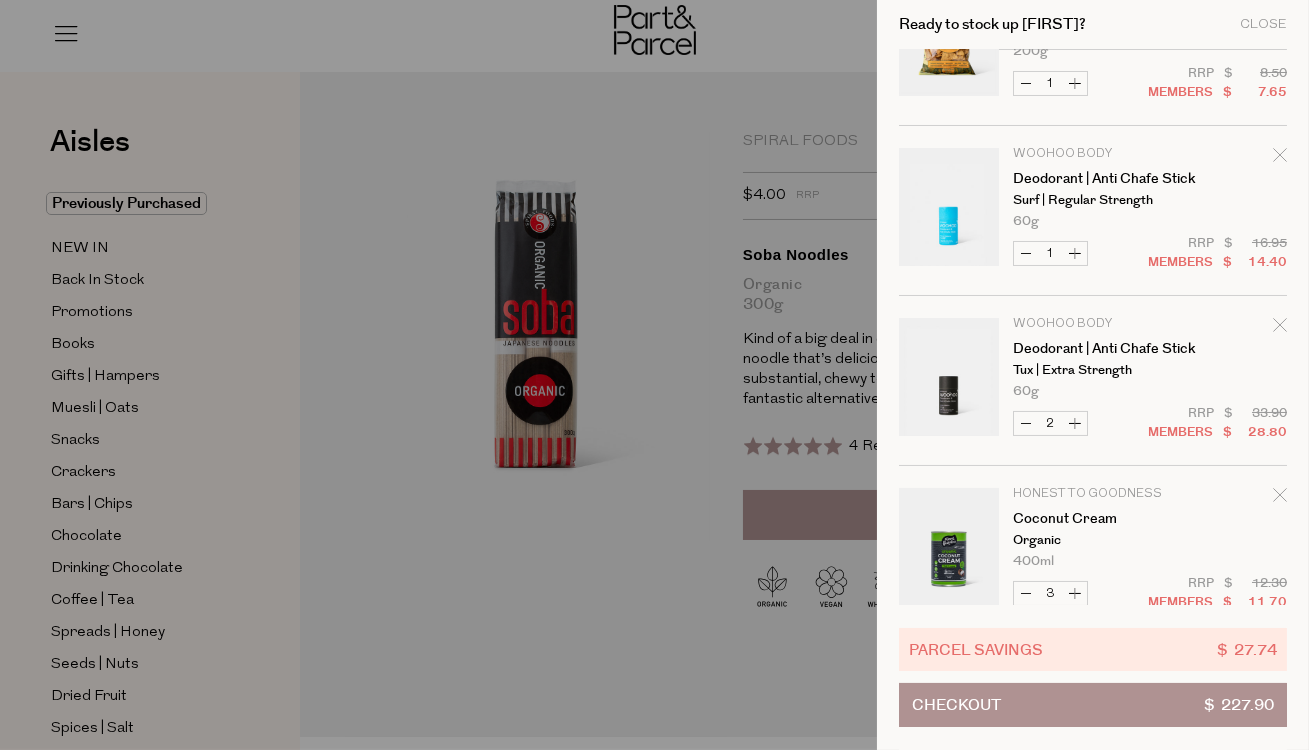 click on "Decrease Deodorant | Anti Chafe Stick" at bounding box center (1026, 423) 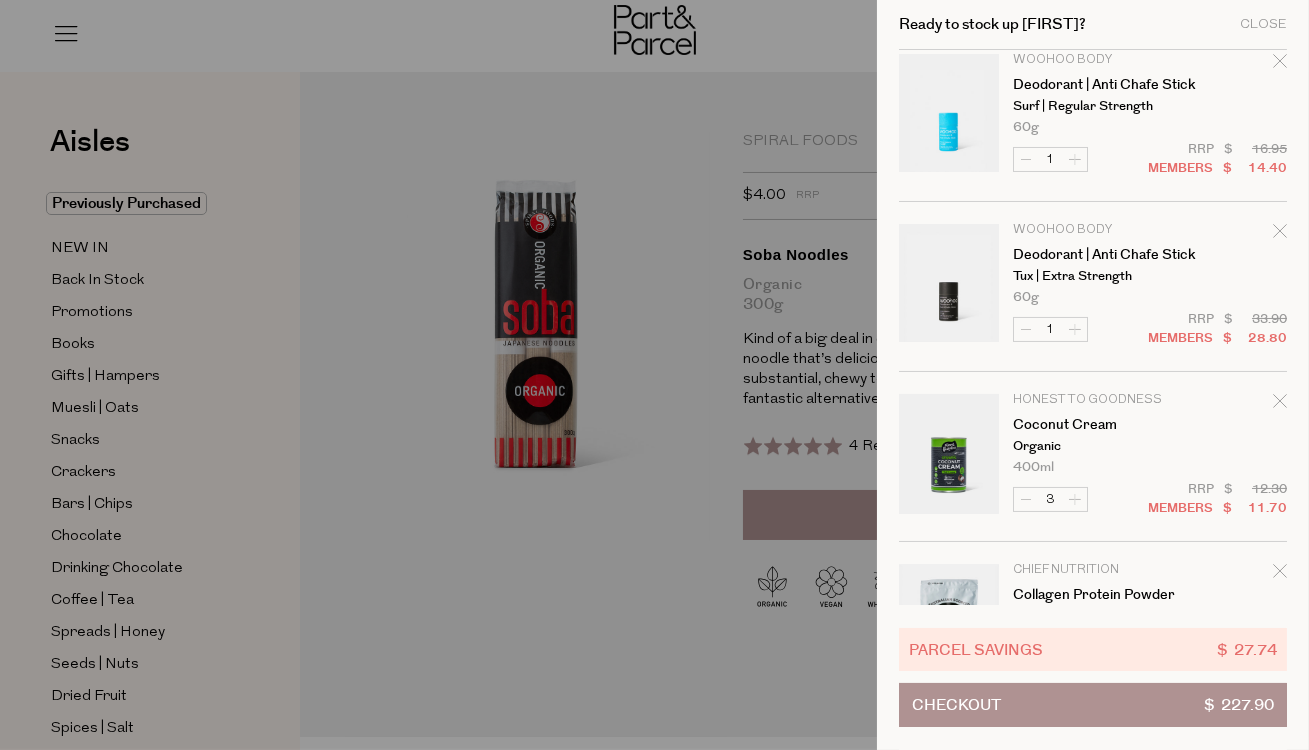 scroll, scrollTop: 368, scrollLeft: 0, axis: vertical 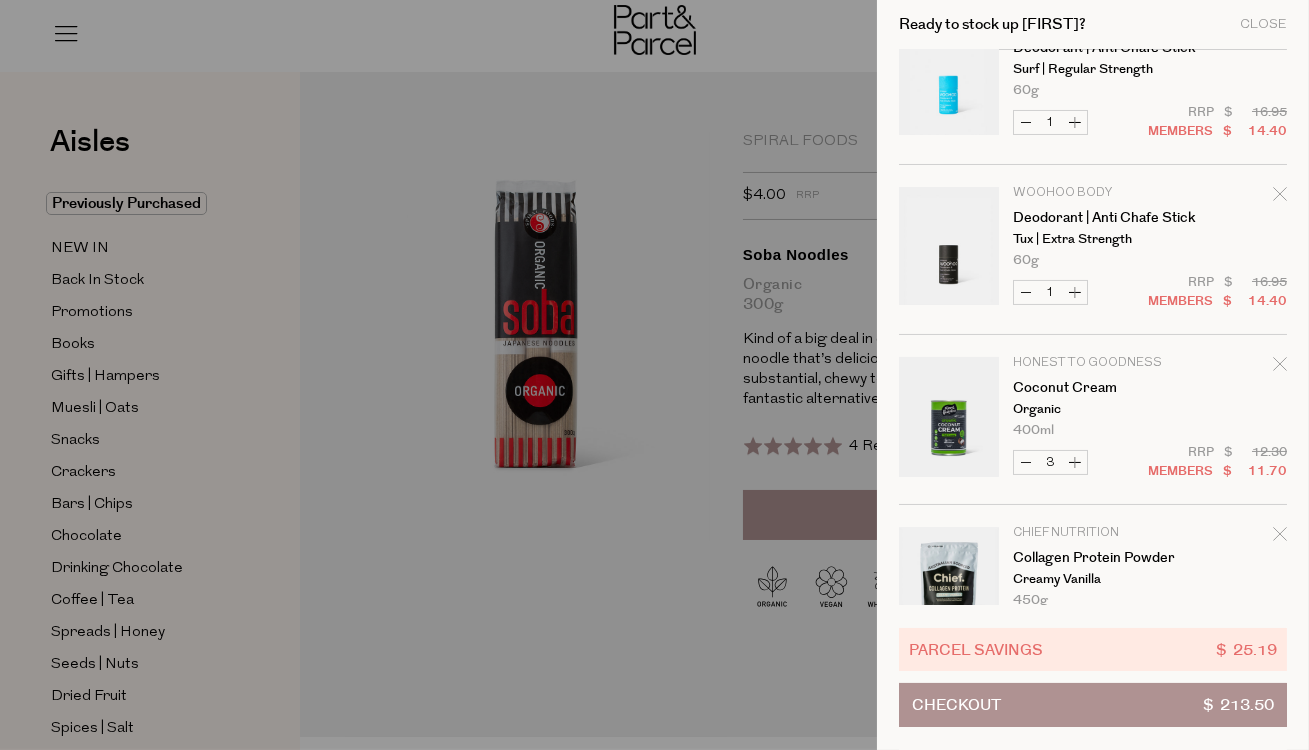 click on "Increase Coconut Cream" at bounding box center (1075, 462) 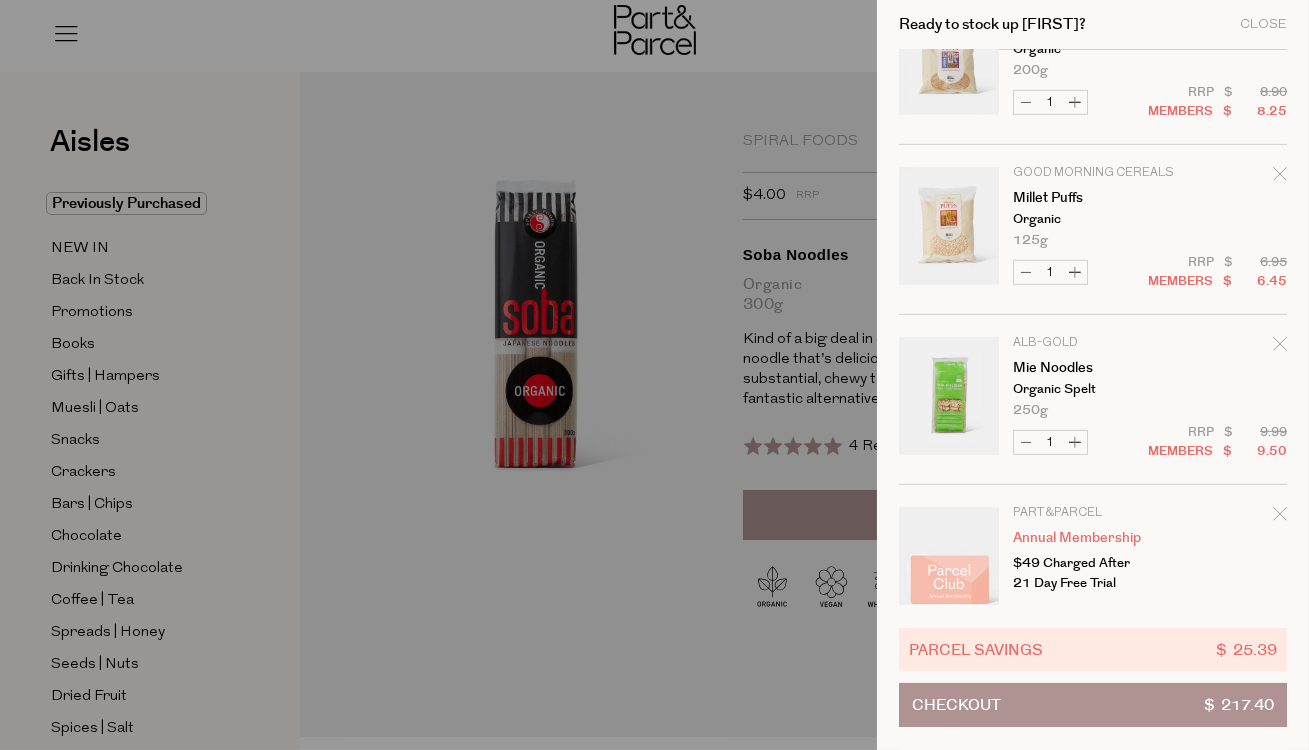 scroll, scrollTop: 1946, scrollLeft: 0, axis: vertical 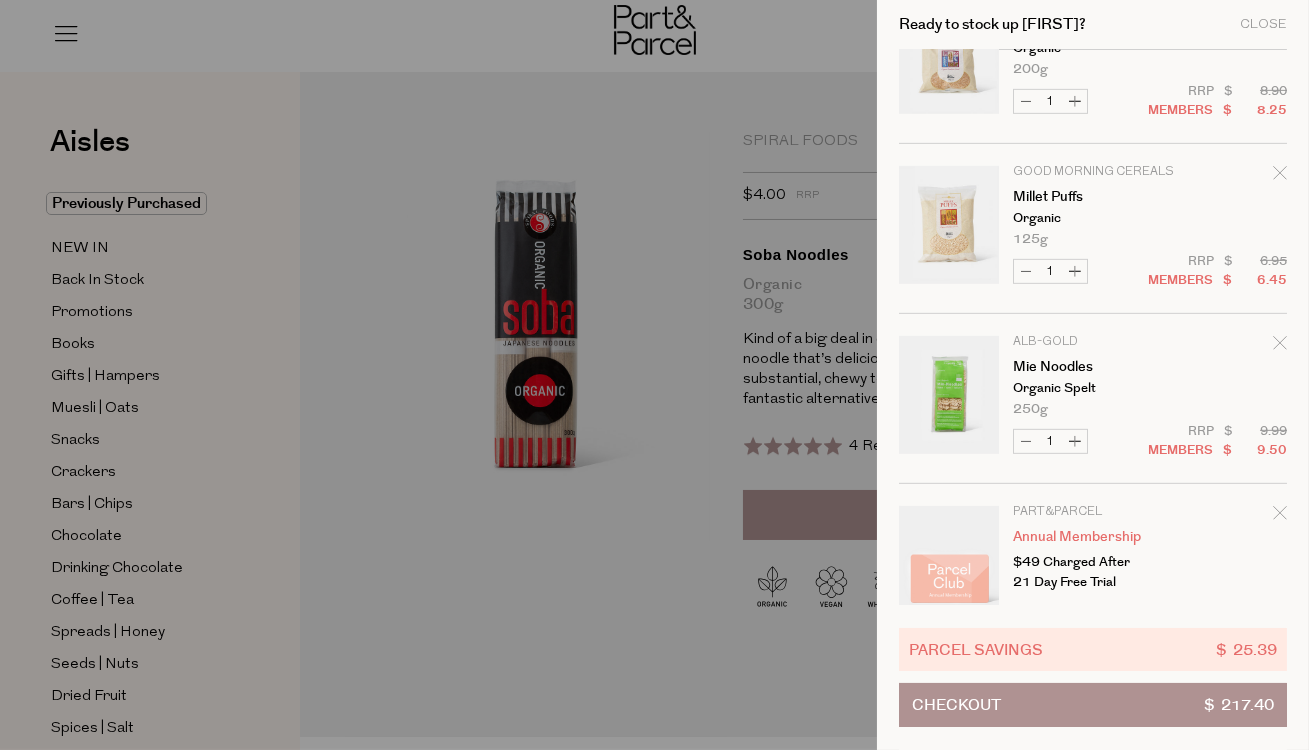 click on "Increase Mie Noodles" at bounding box center (1075, 441) 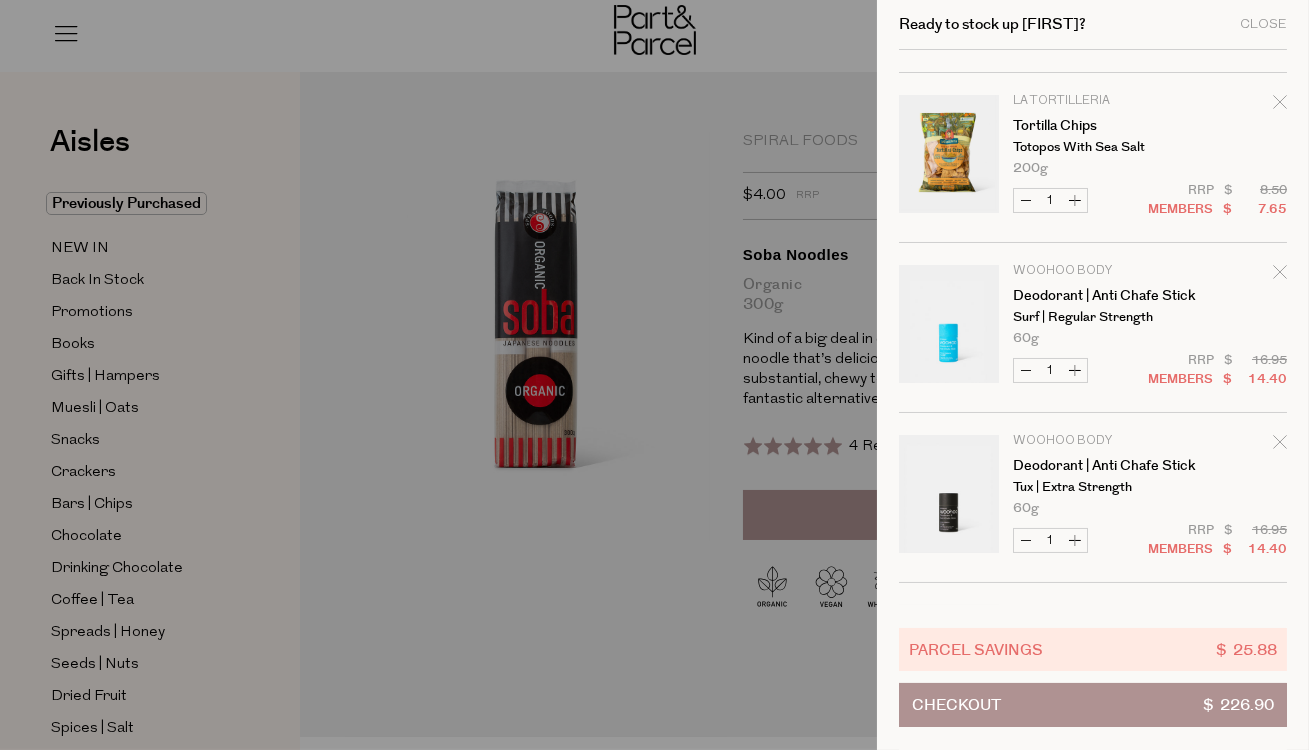 scroll, scrollTop: 0, scrollLeft: 0, axis: both 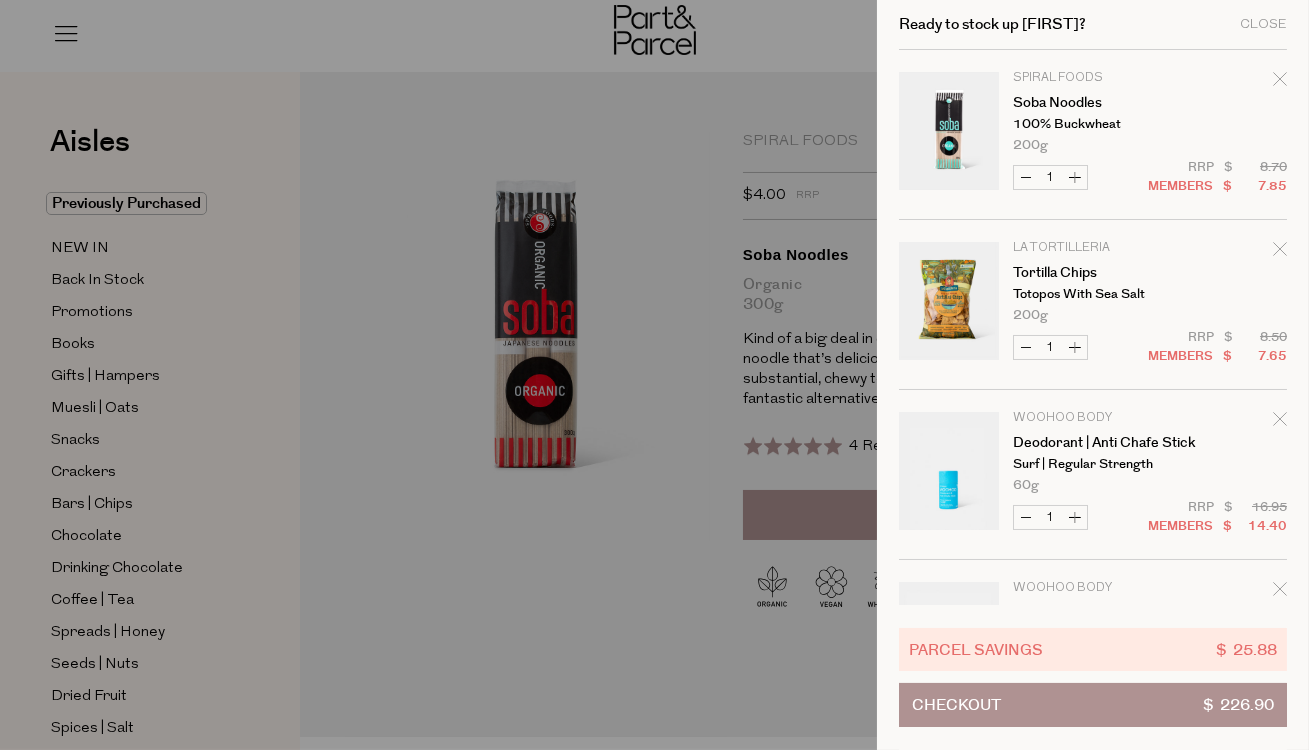 click on "Checkout $ 226.90" at bounding box center (1093, 705) 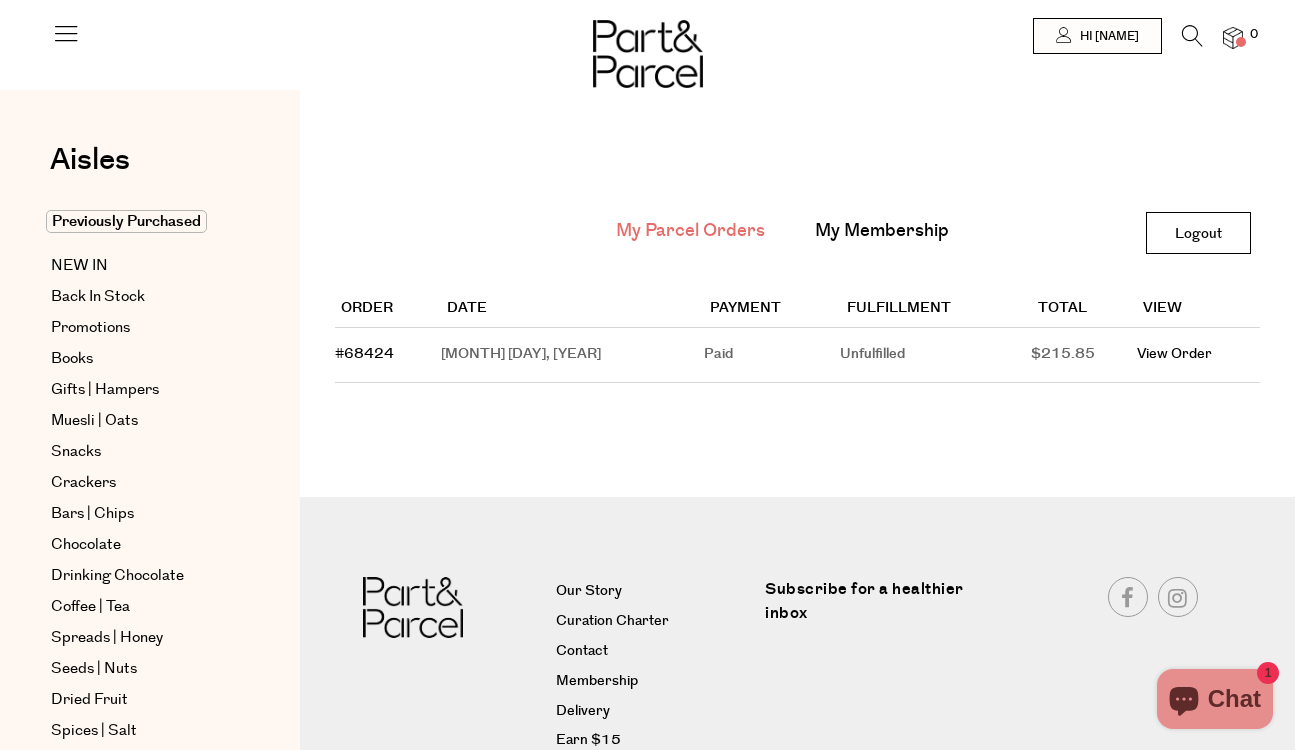 scroll, scrollTop: 0, scrollLeft: 0, axis: both 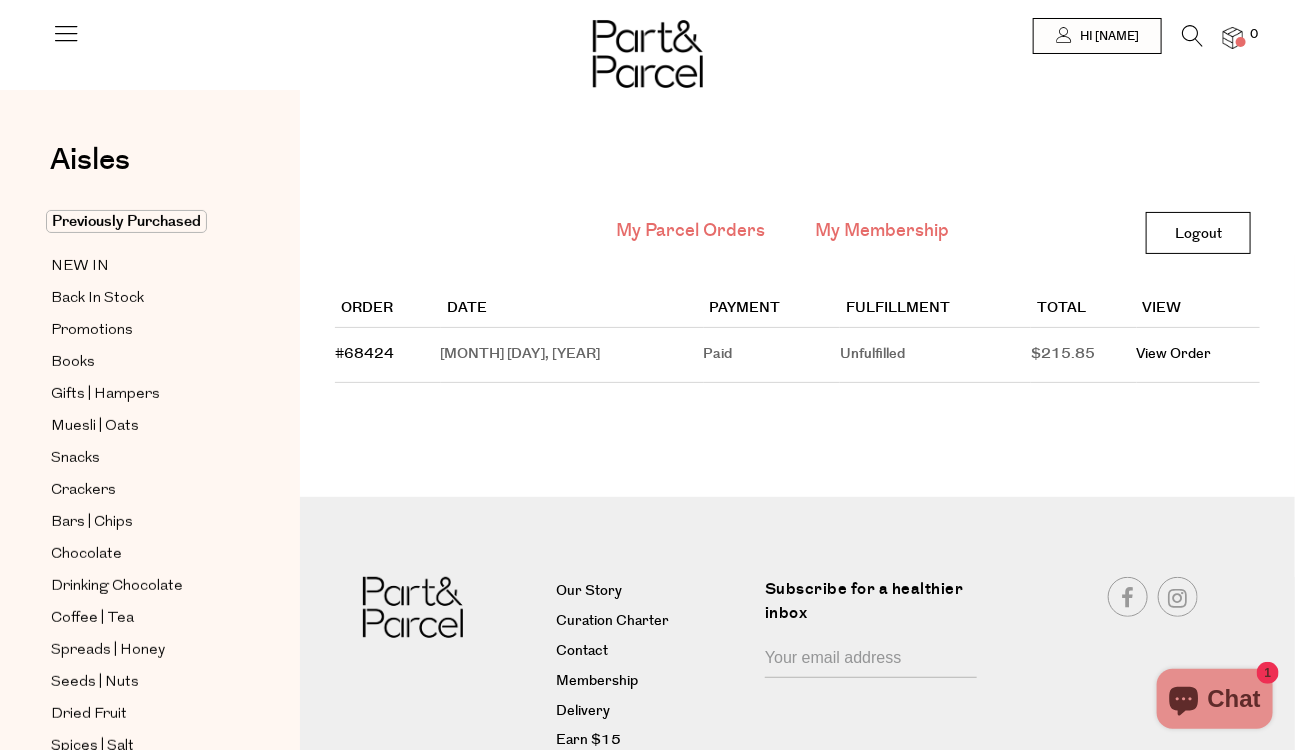 click on "My Membership" at bounding box center [882, 231] 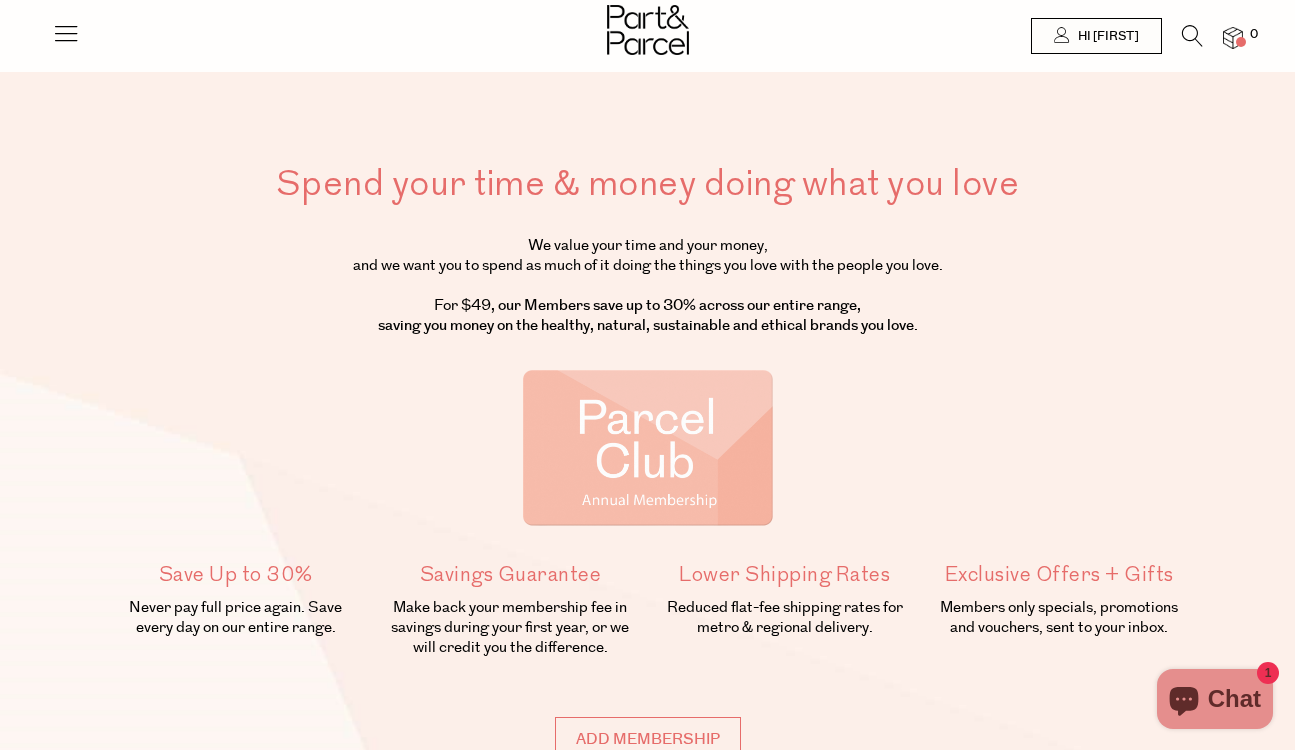 scroll, scrollTop: 0, scrollLeft: 0, axis: both 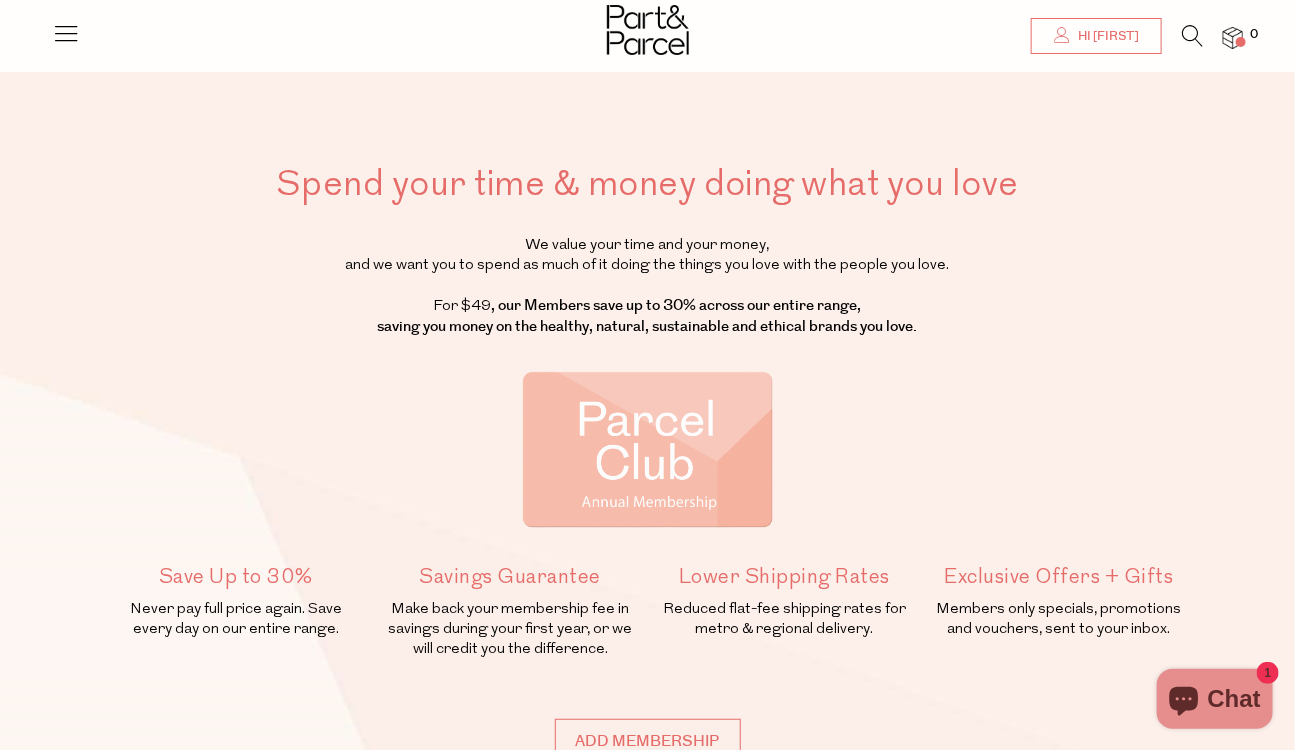 click on "Hi [FIRST]" at bounding box center (1096, 36) 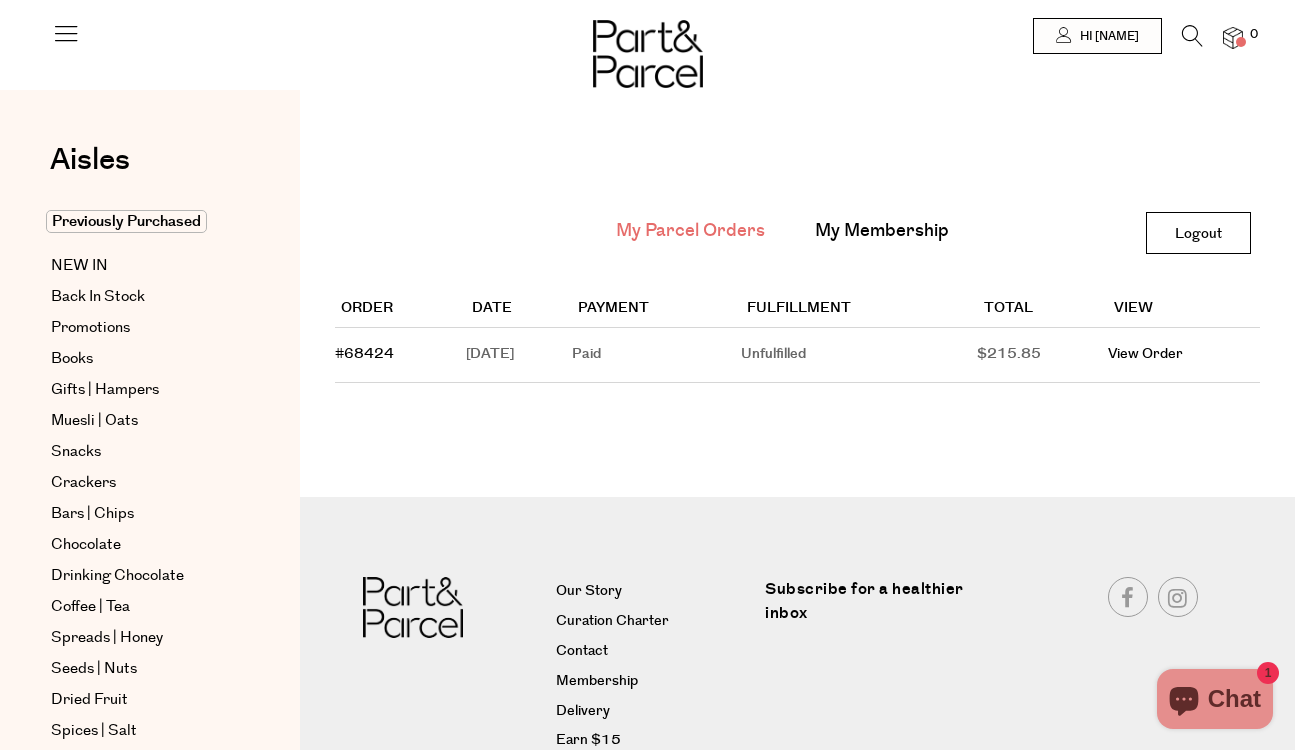 scroll, scrollTop: 0, scrollLeft: 0, axis: both 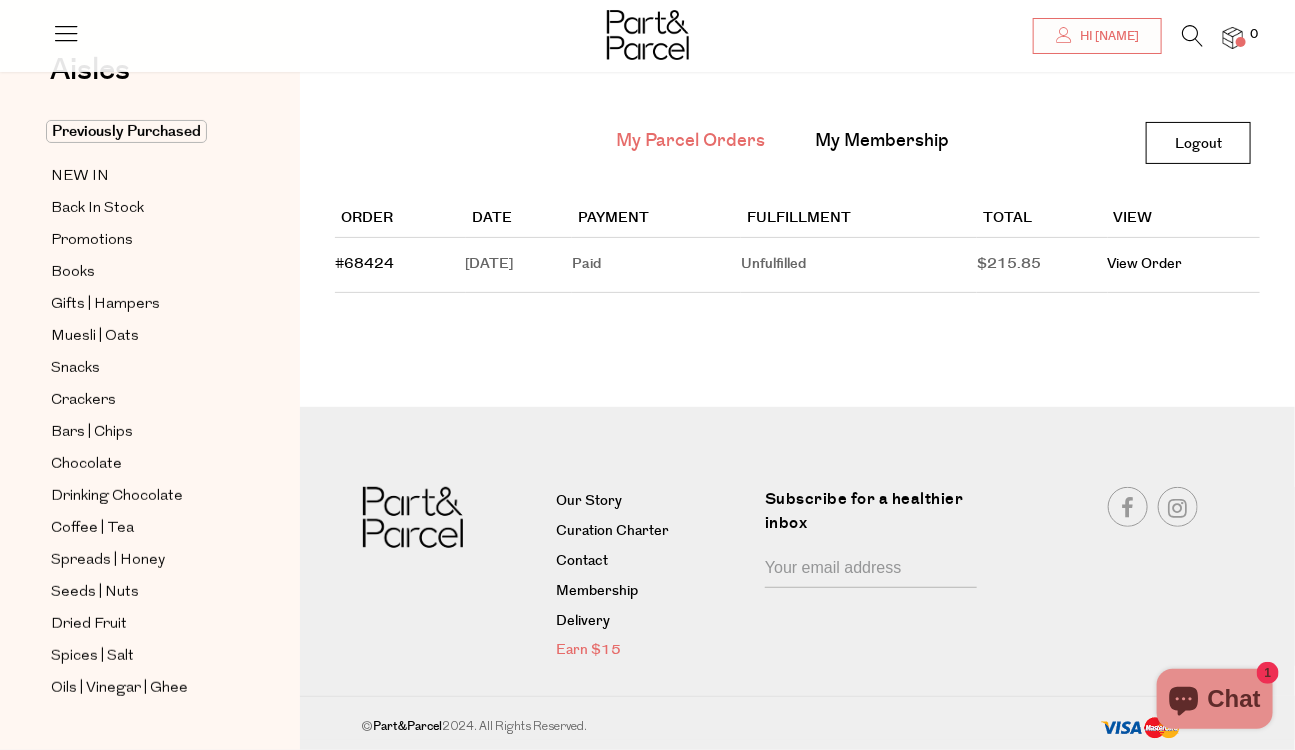click on "Earn $15" at bounding box center (653, 651) 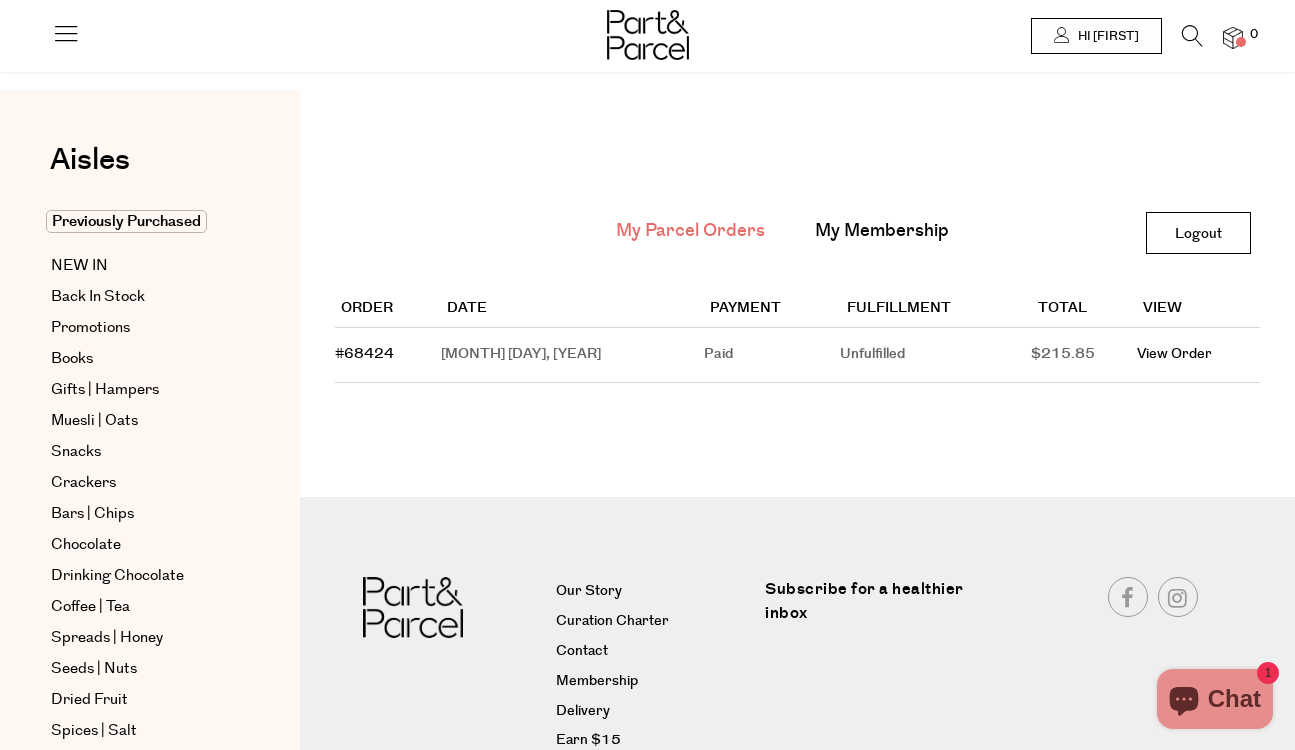 scroll, scrollTop: 90, scrollLeft: 0, axis: vertical 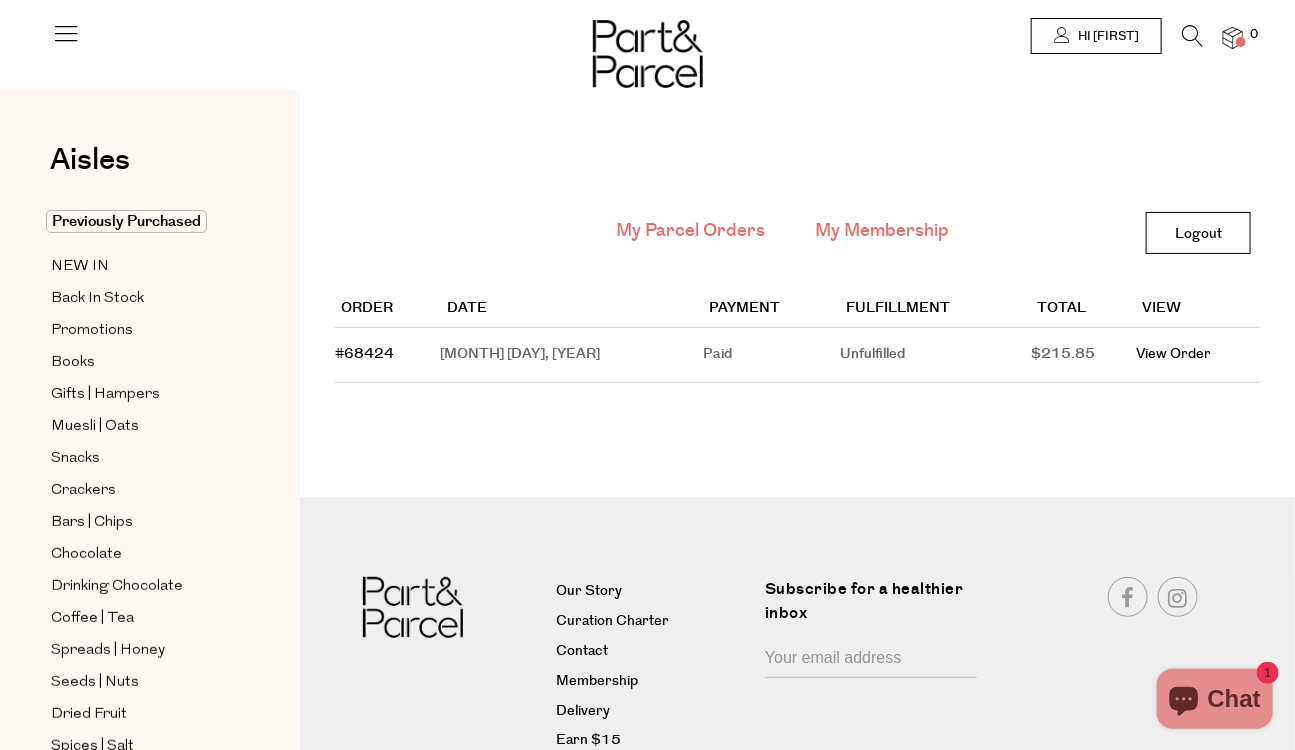 click on "My Membership" at bounding box center (882, 231) 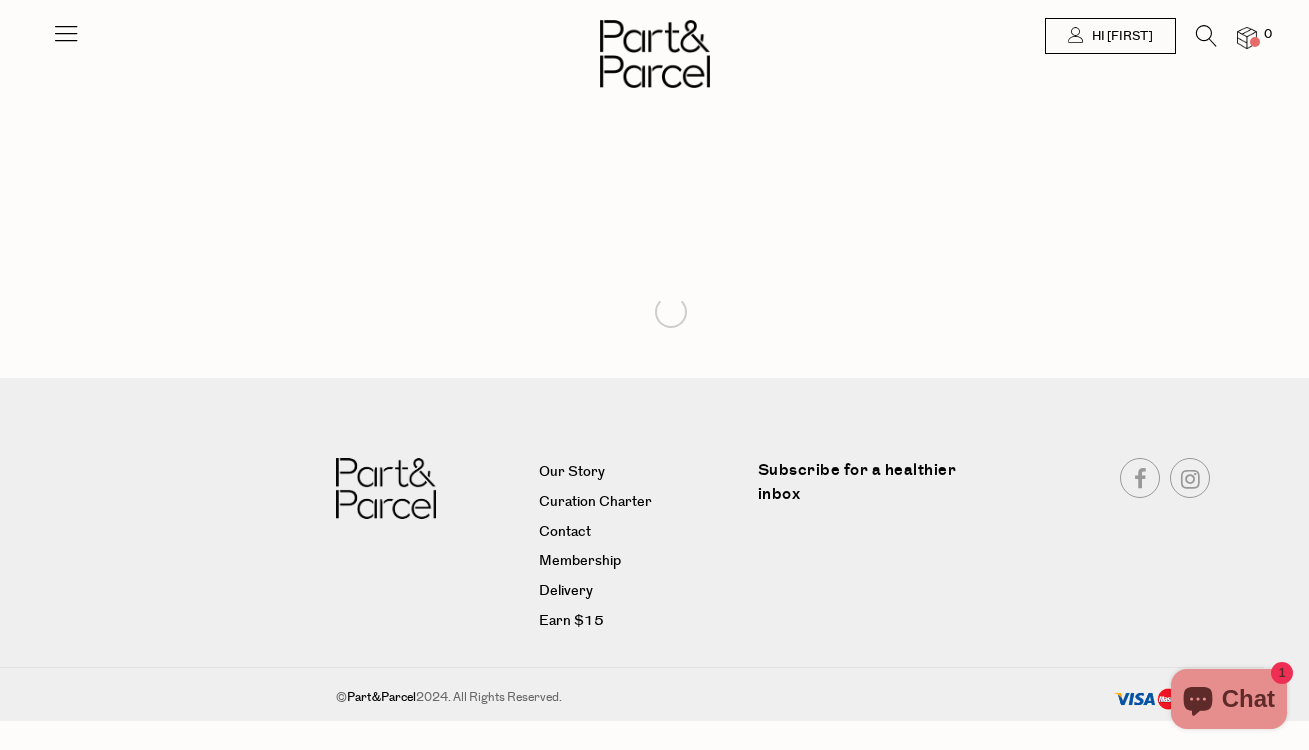 scroll, scrollTop: 0, scrollLeft: 0, axis: both 